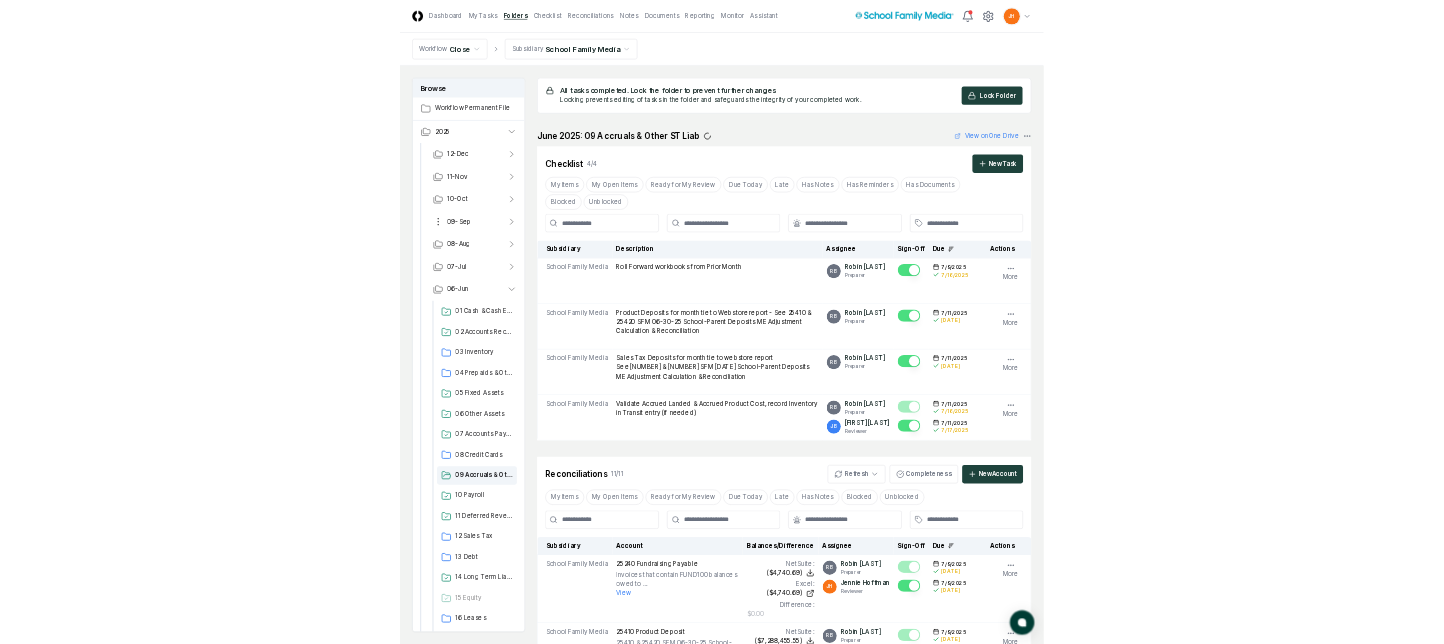 scroll, scrollTop: 2533, scrollLeft: 0, axis: vertical 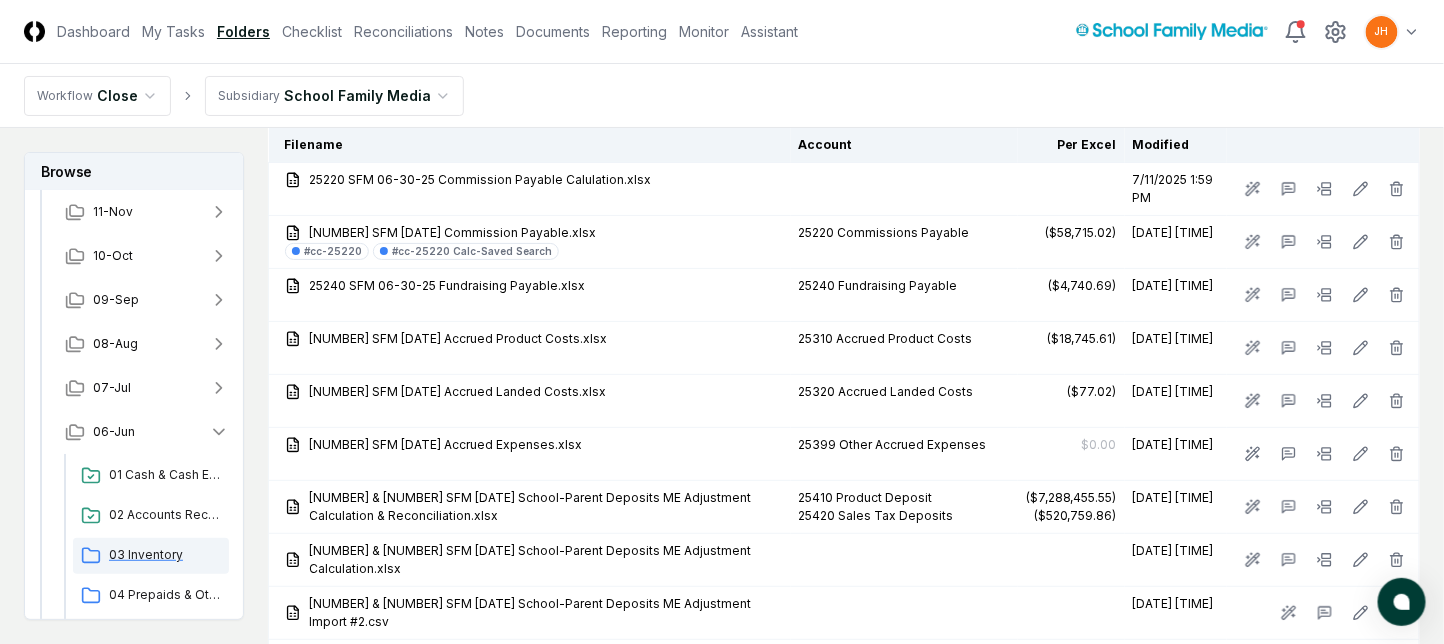 click on "03 Inventory" at bounding box center [165, 555] 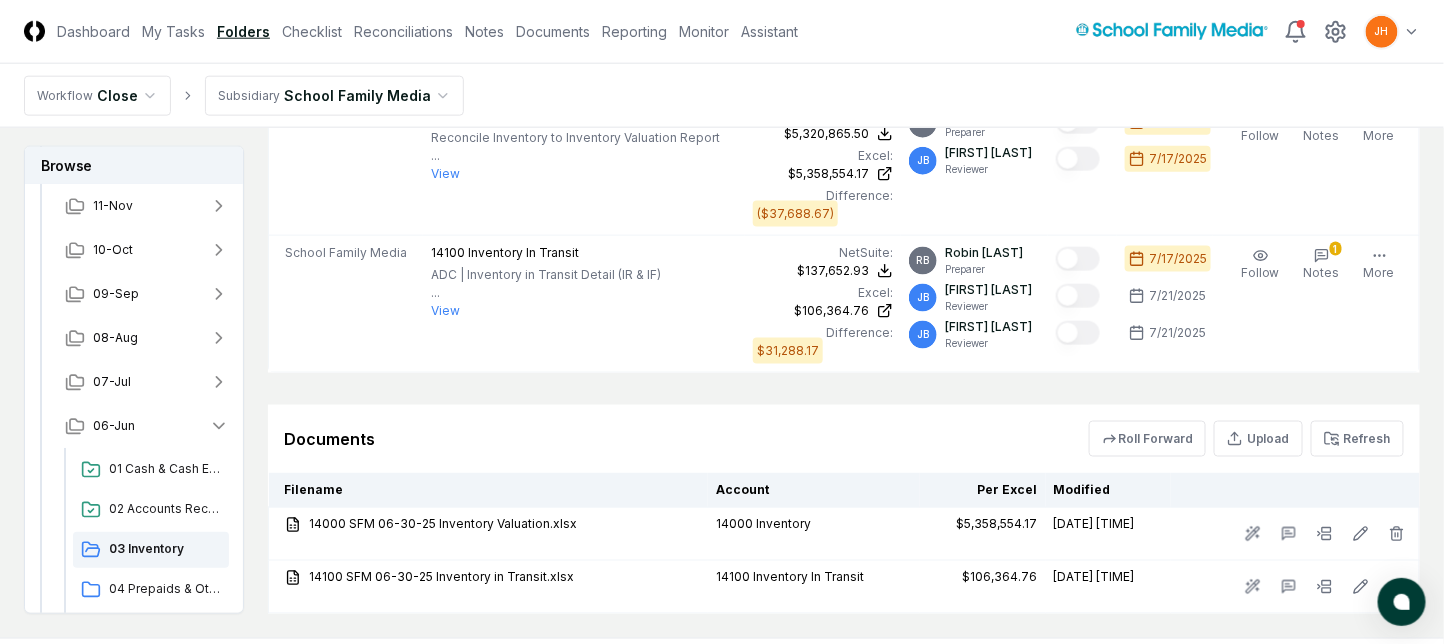 scroll, scrollTop: 800, scrollLeft: 0, axis: vertical 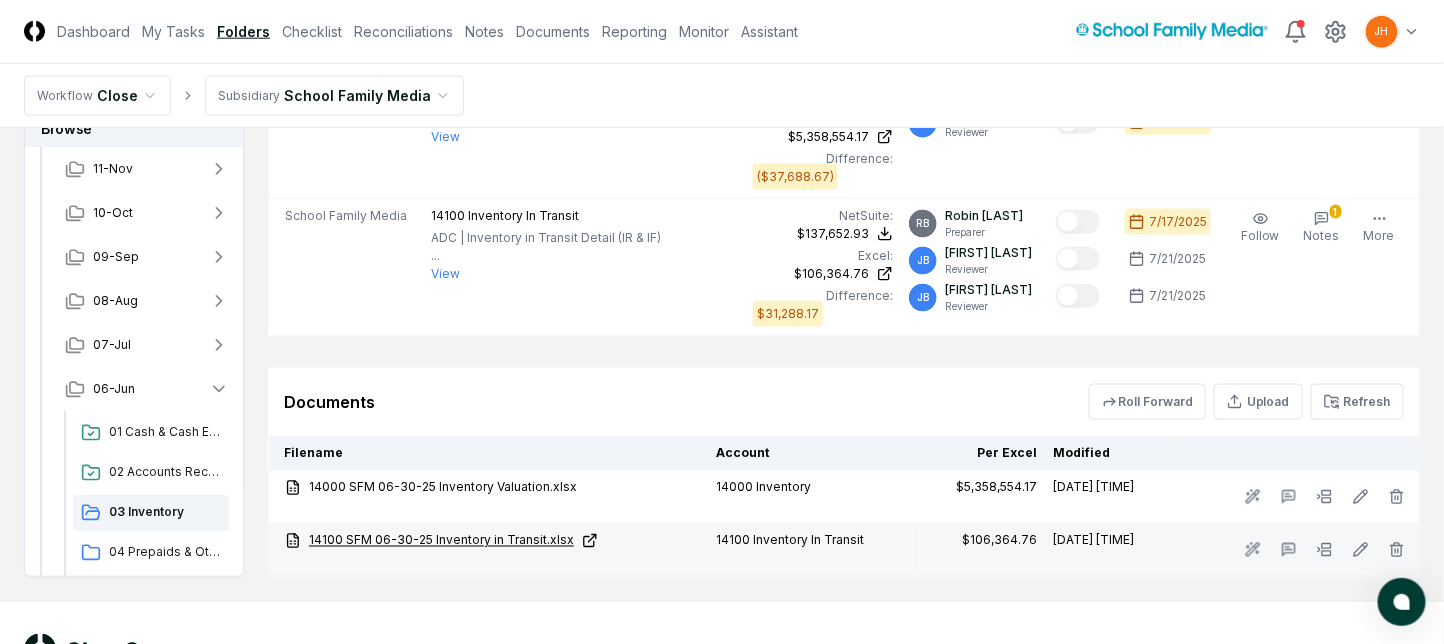 click on "14100 SFM 06-30-25 Inventory in Transit.xlsx" at bounding box center (492, 541) 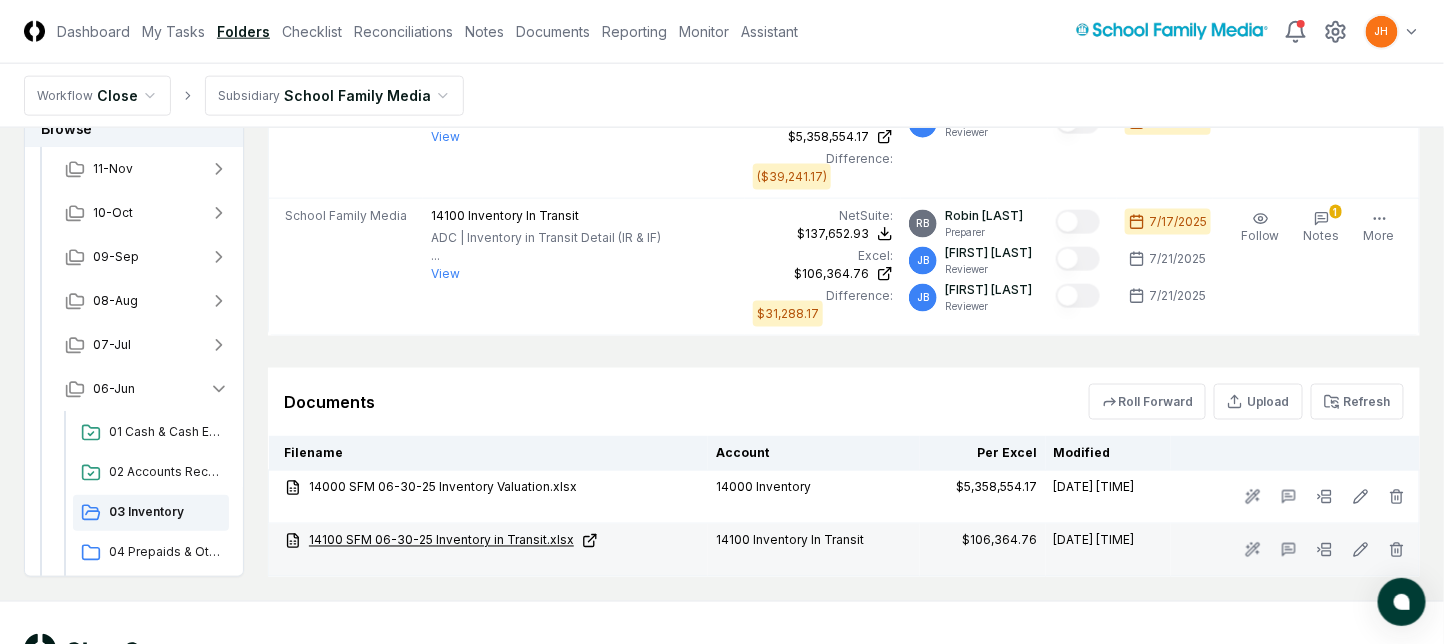scroll, scrollTop: 873, scrollLeft: 0, axis: vertical 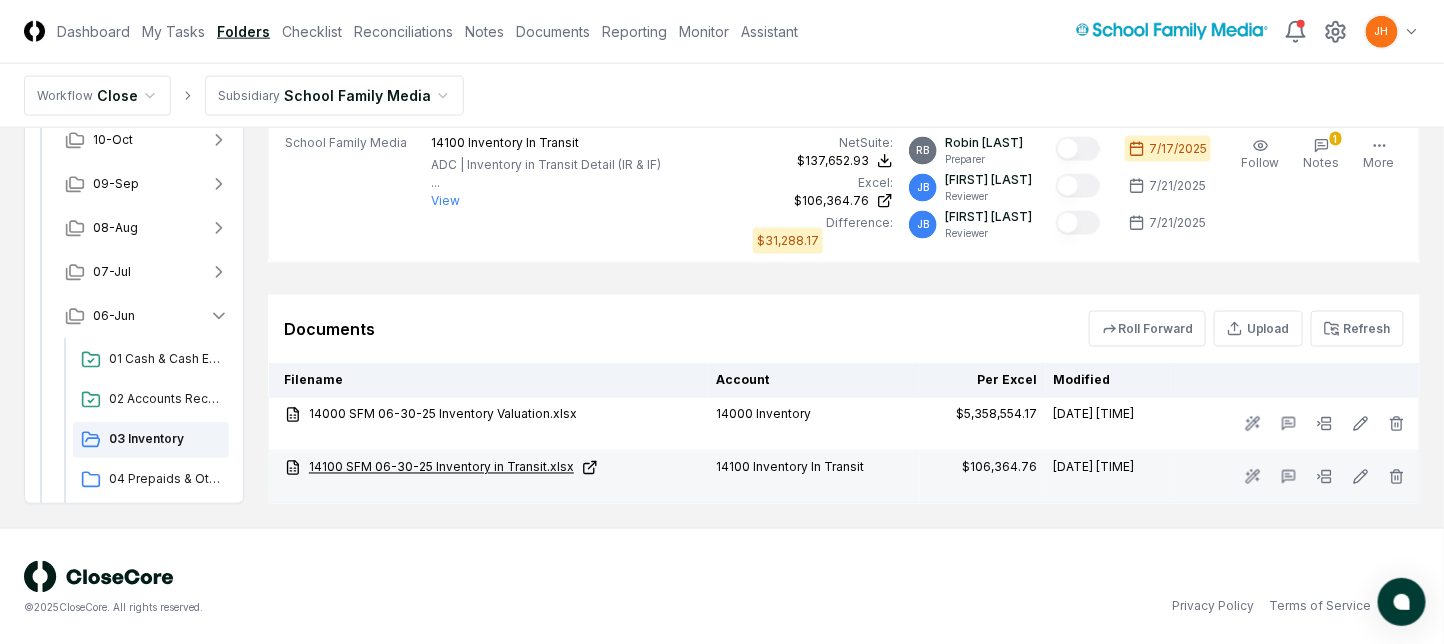 click on "14100 SFM 06-30-25 Inventory in Transit.xlsx" at bounding box center [492, 468] 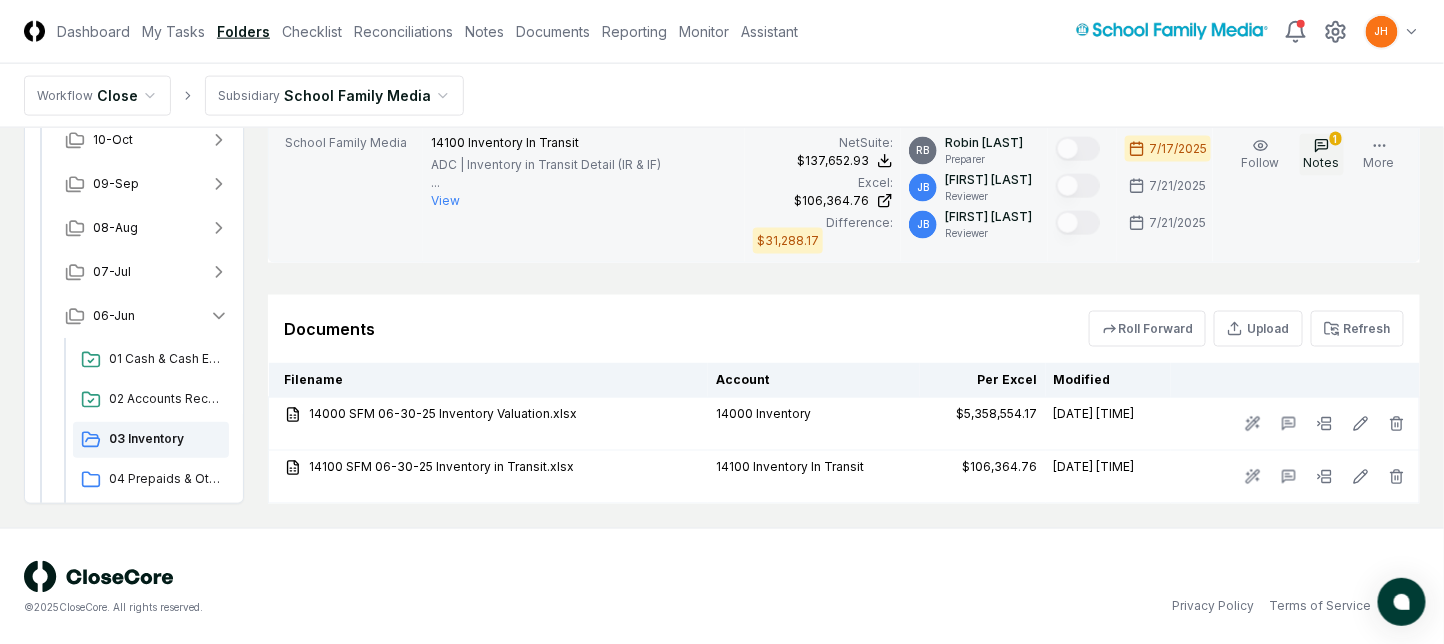 click on "1 Notes" at bounding box center (1322, 155) 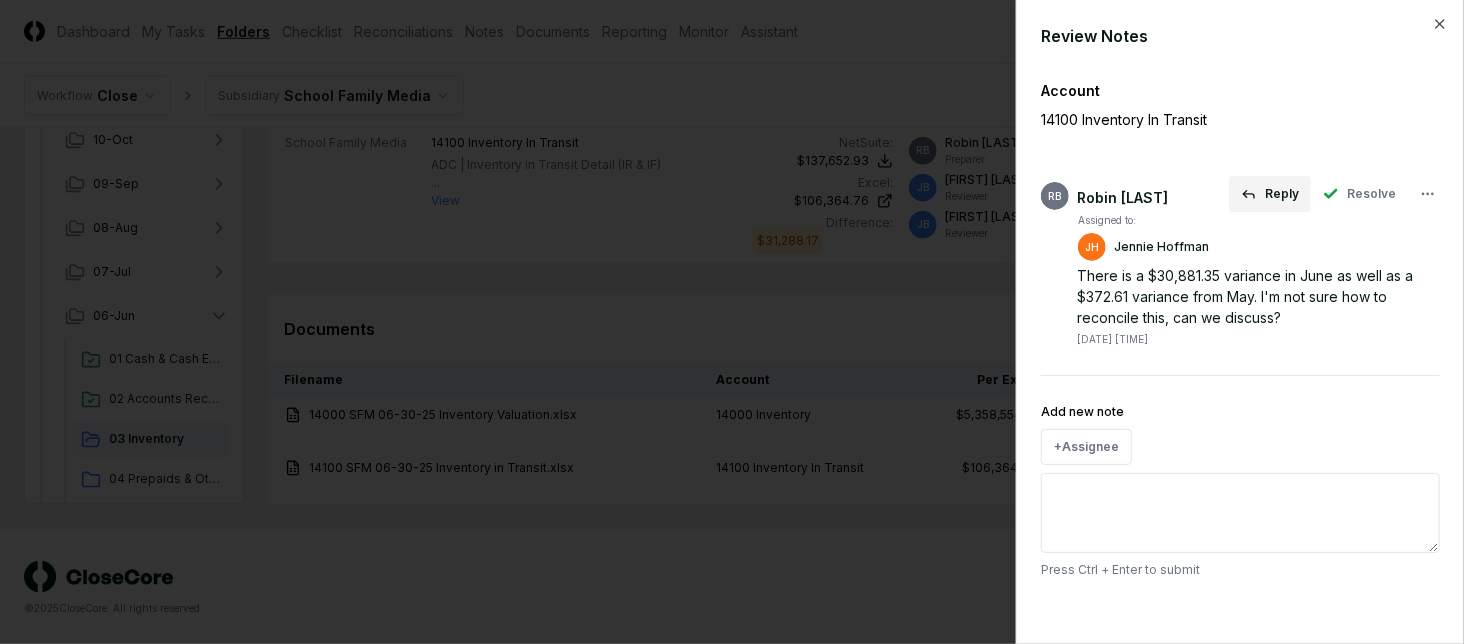 click on "Reply" at bounding box center [1270, 194] 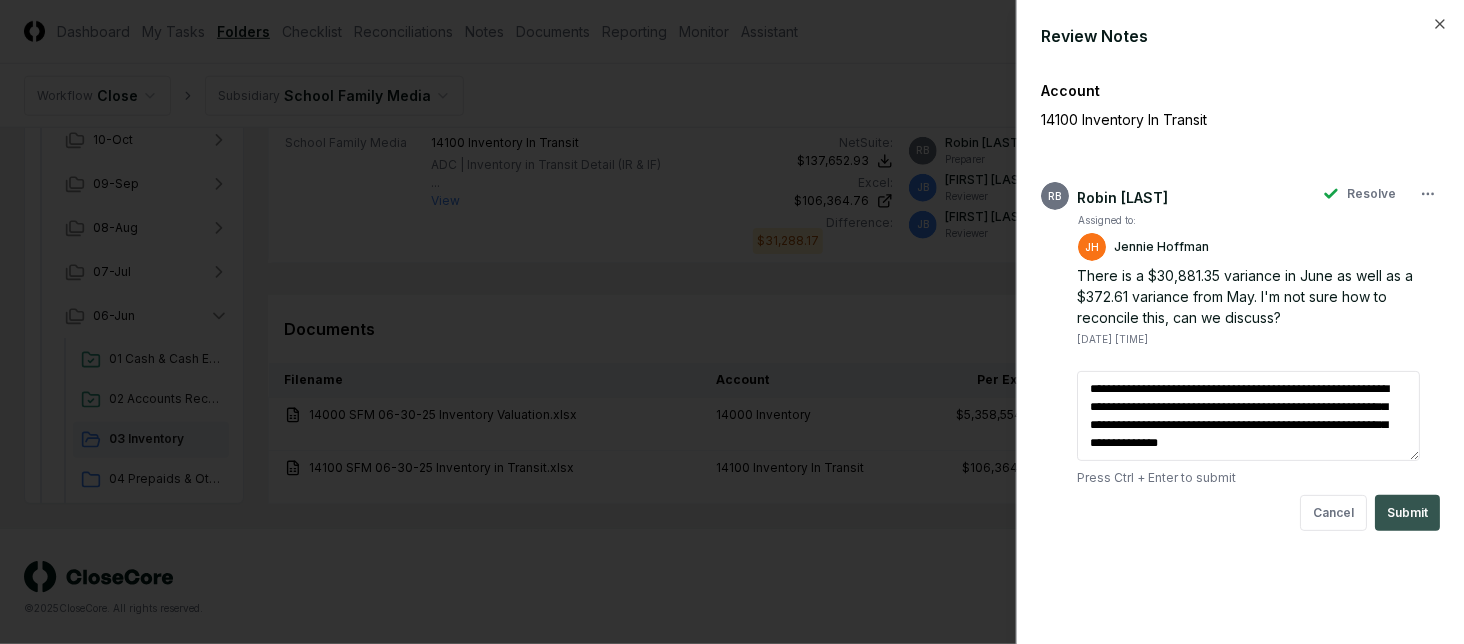 type on "**********" 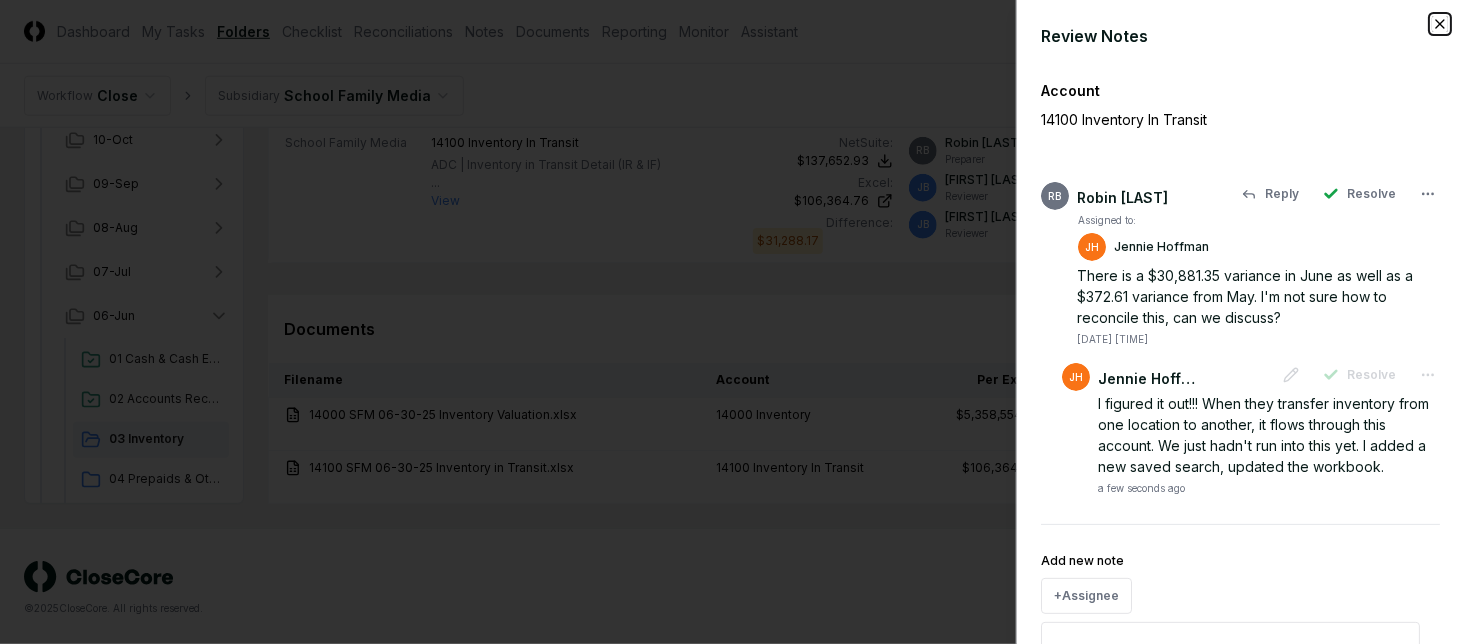 click 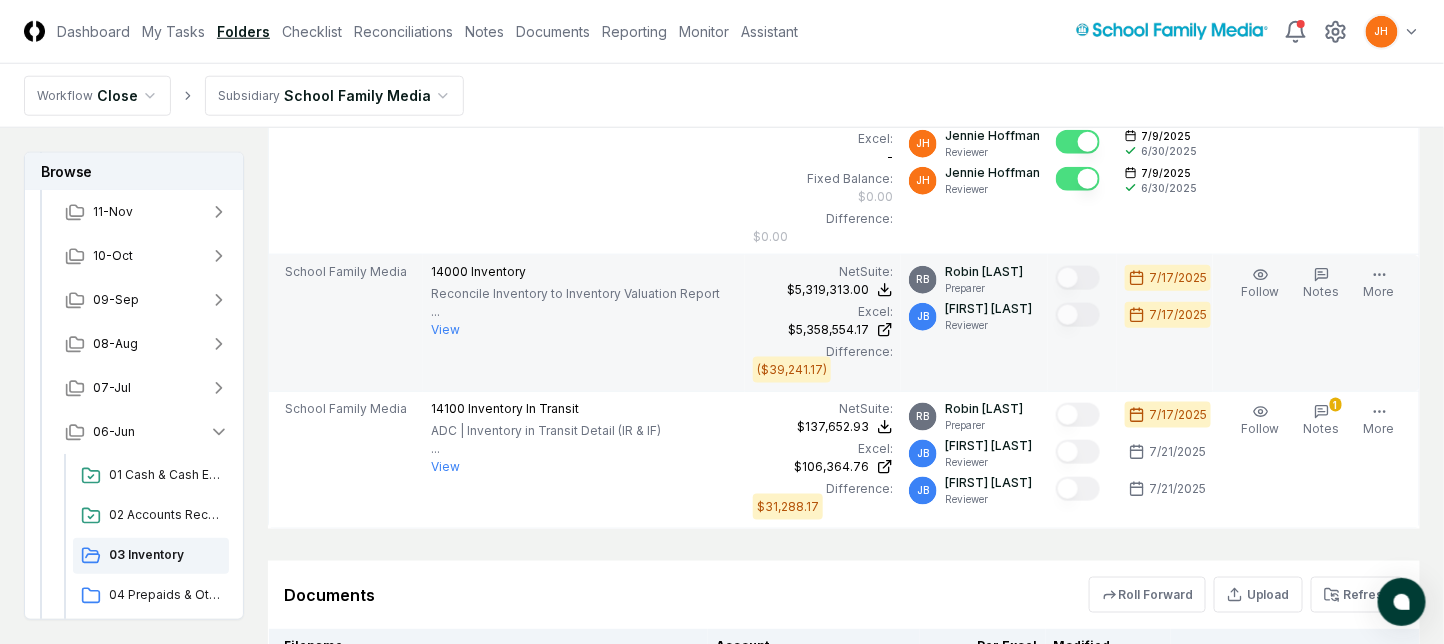 scroll, scrollTop: 740, scrollLeft: 0, axis: vertical 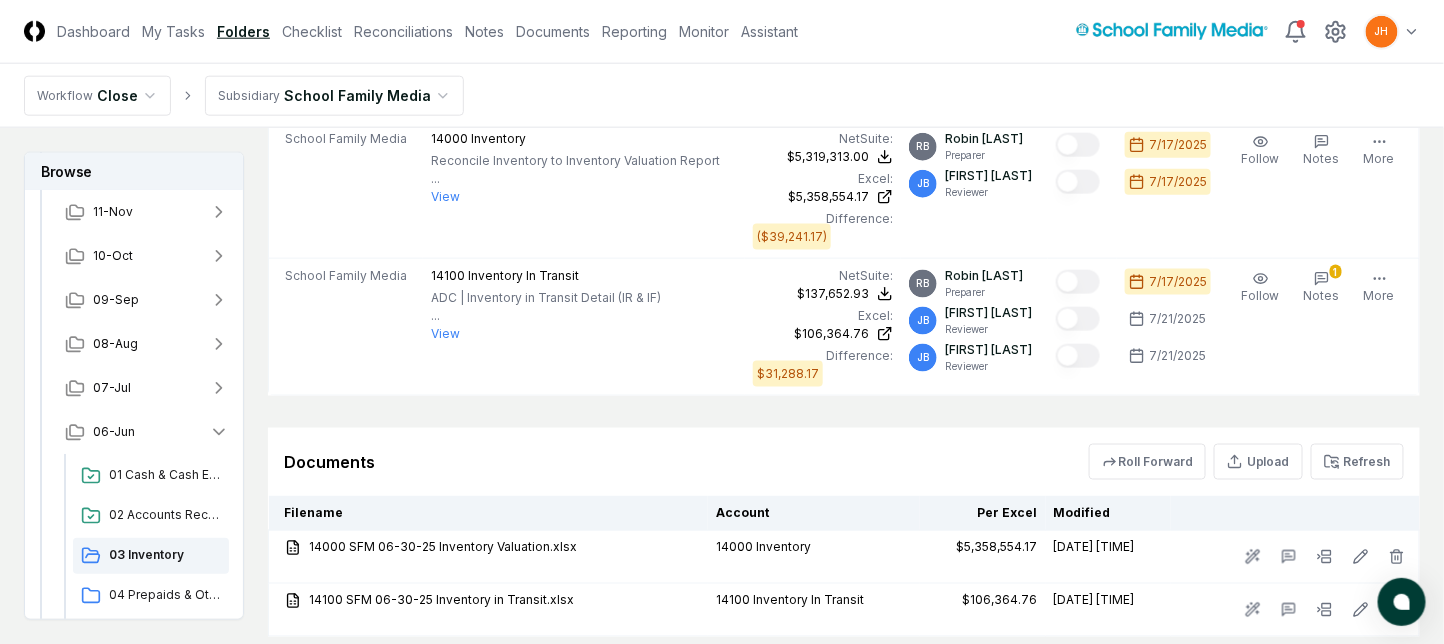click on "Refresh" at bounding box center [1357, 462] 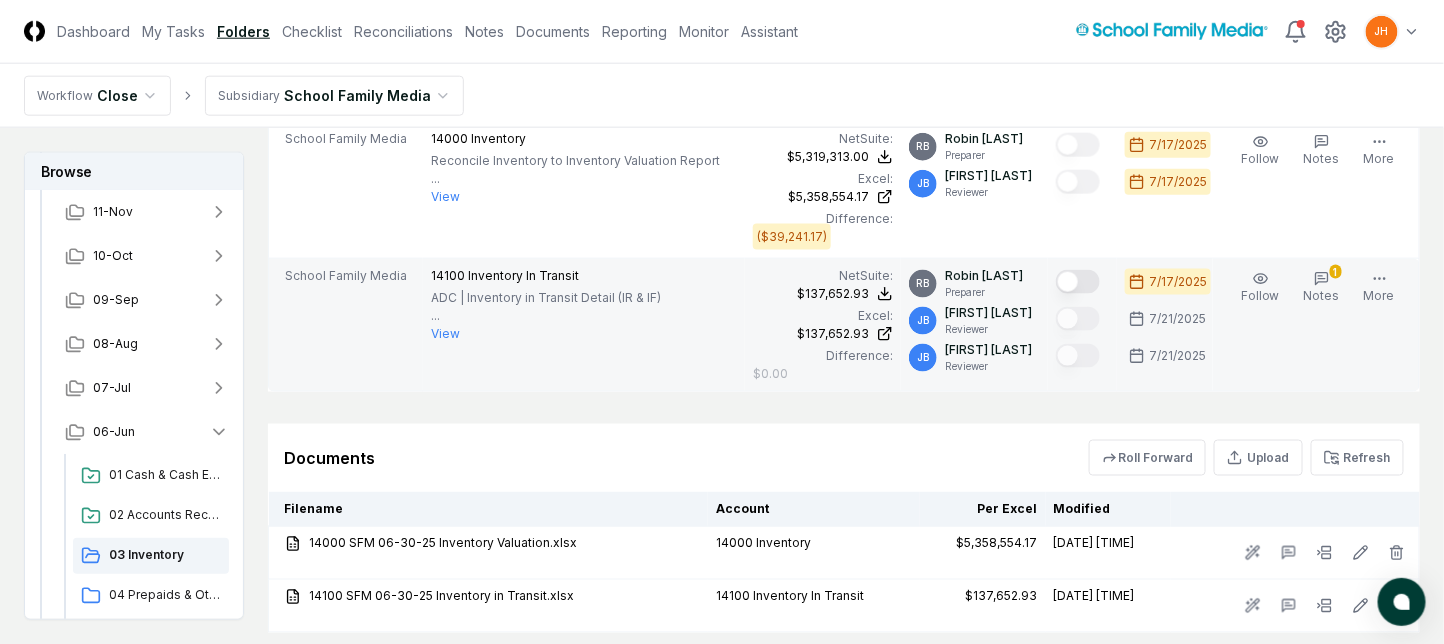 scroll, scrollTop: 870, scrollLeft: 0, axis: vertical 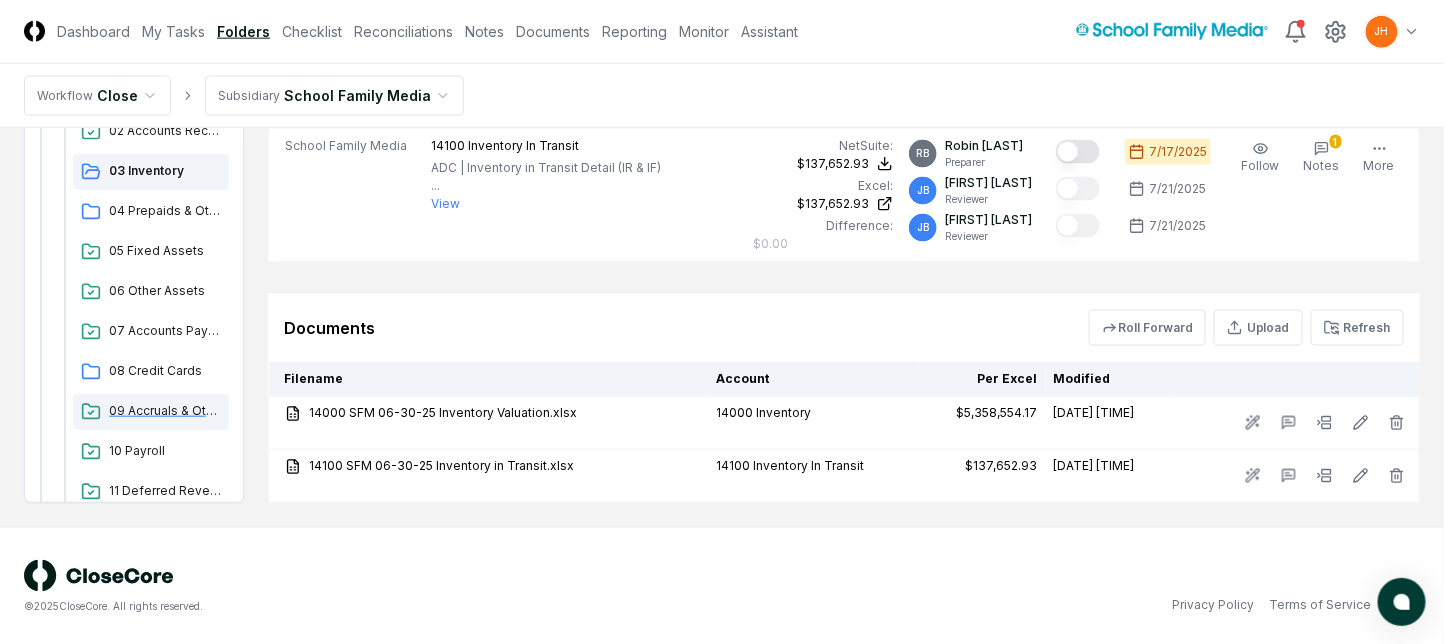 click on "09 Accruals & Other ST Liab" at bounding box center [165, 411] 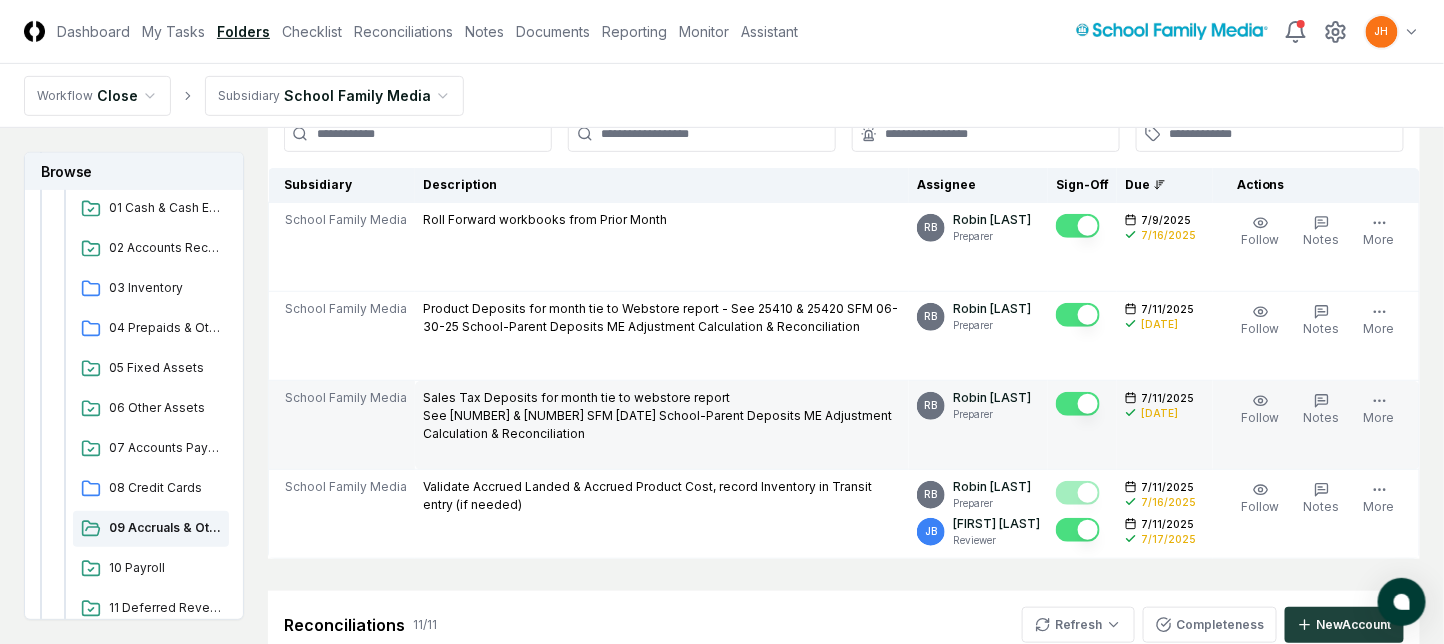 scroll, scrollTop: 266, scrollLeft: 0, axis: vertical 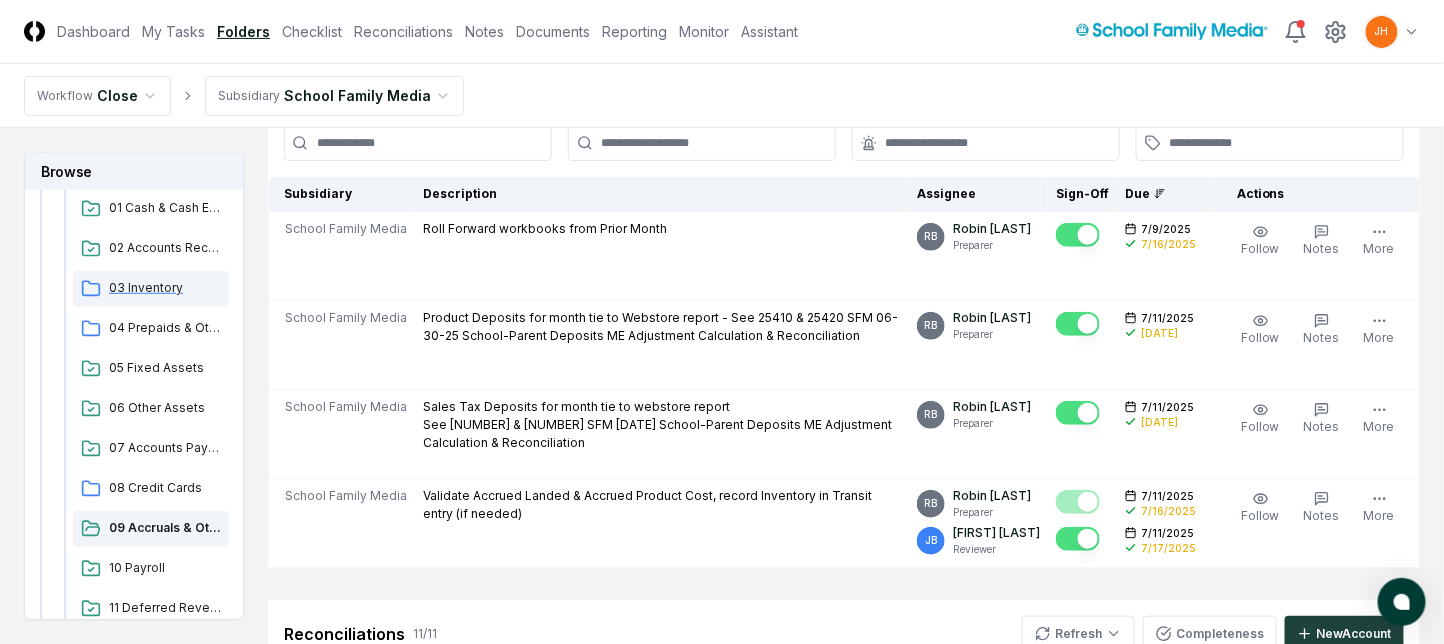 click on "03 Inventory" at bounding box center (165, 288) 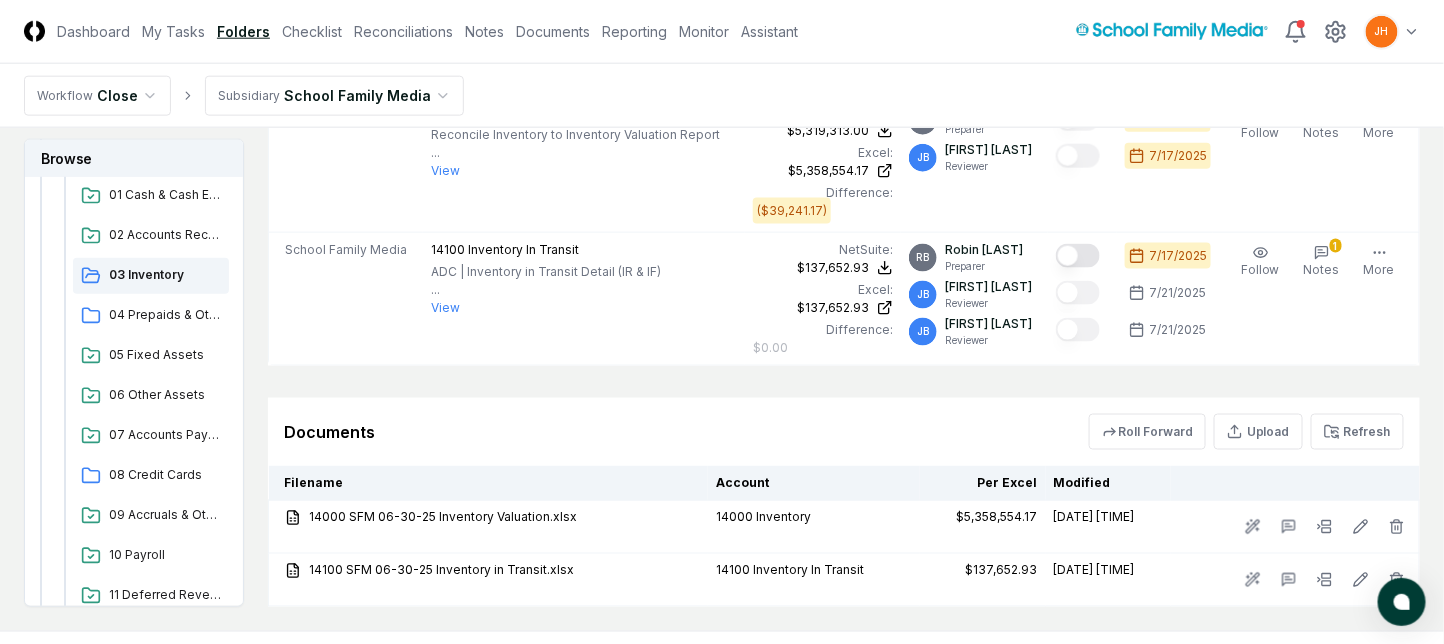 scroll, scrollTop: 870, scrollLeft: 0, axis: vertical 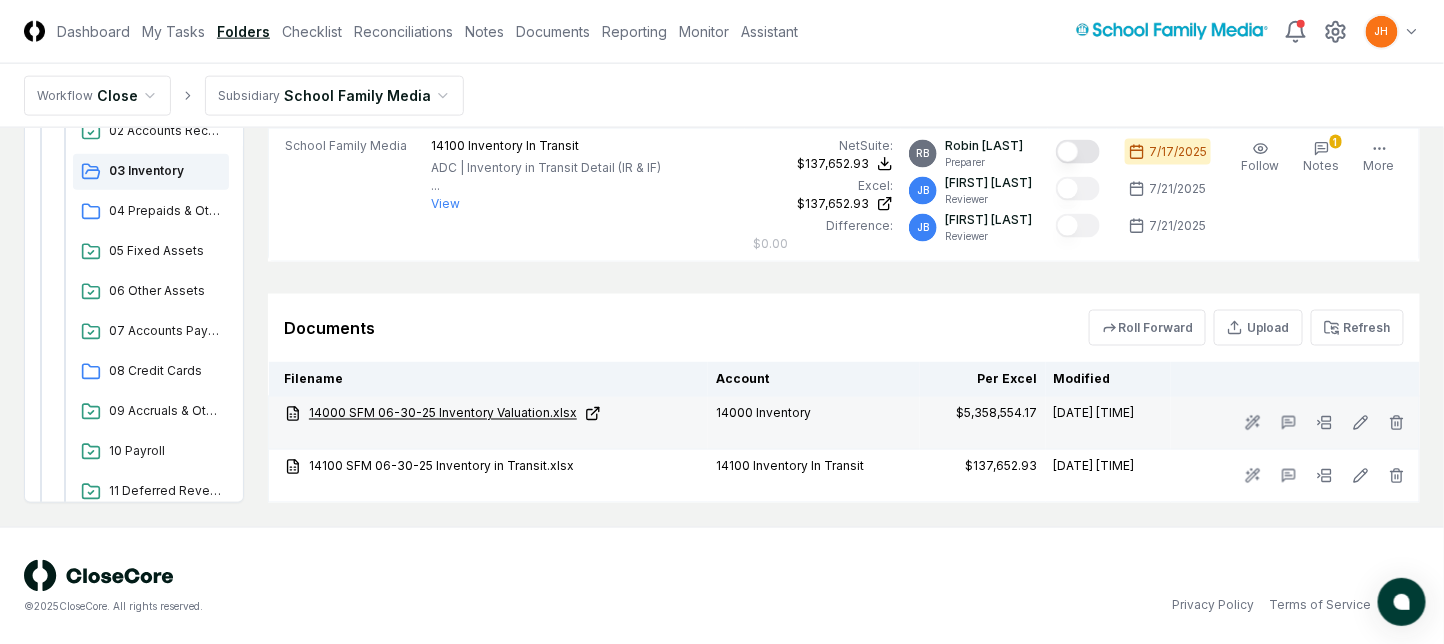 click on "14000 SFM 06-30-25 Inventory Valuation.xlsx" at bounding box center [492, 414] 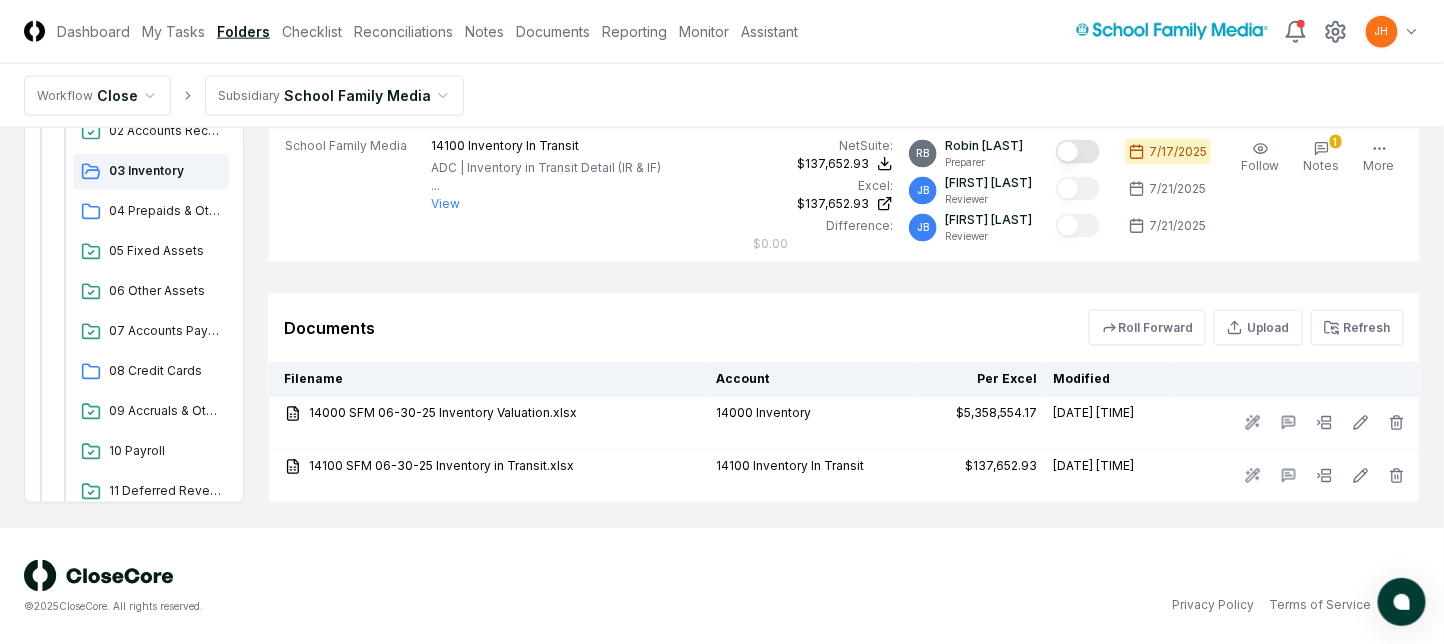 scroll, scrollTop: 736, scrollLeft: 0, axis: vertical 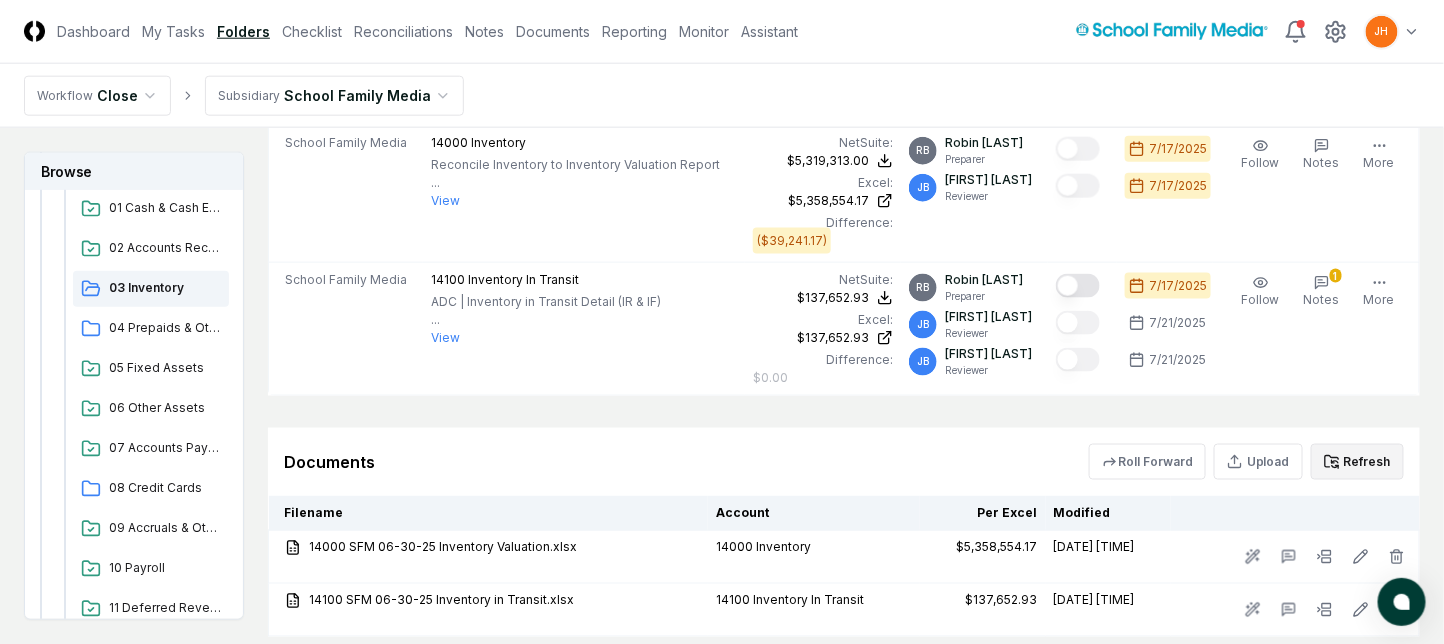 click on "Refresh" at bounding box center [1357, 462] 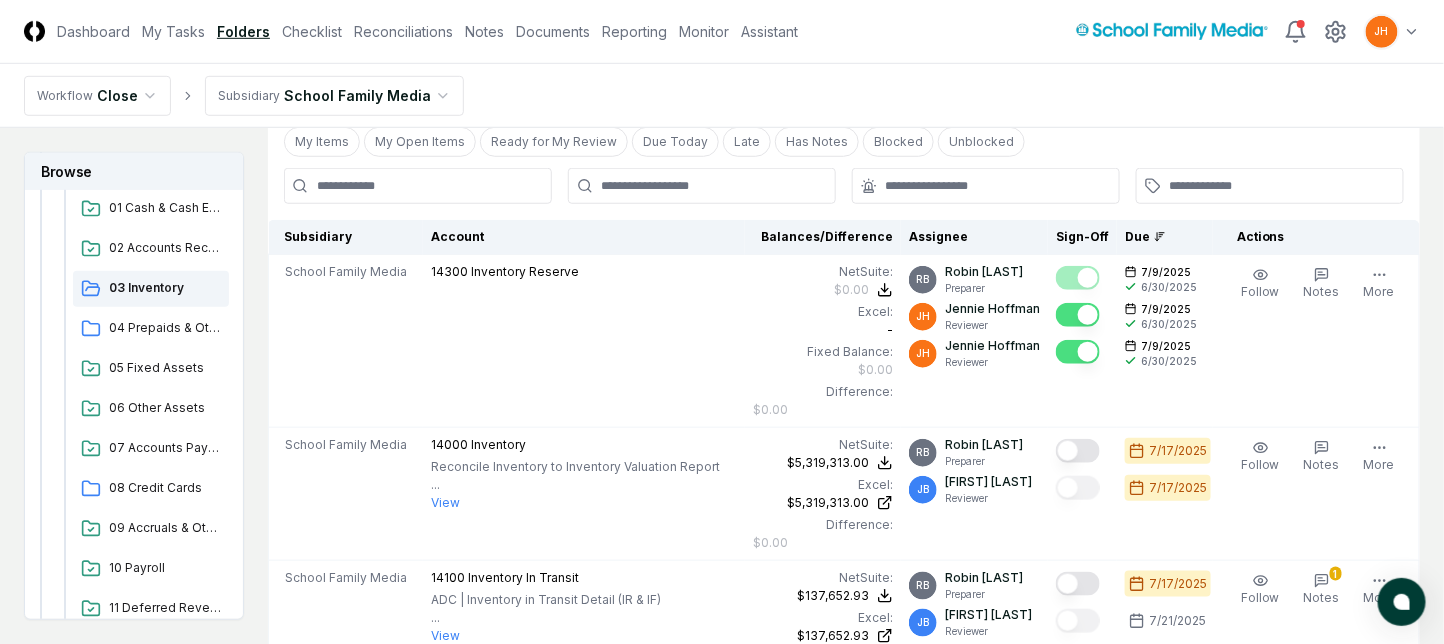 scroll, scrollTop: 470, scrollLeft: 0, axis: vertical 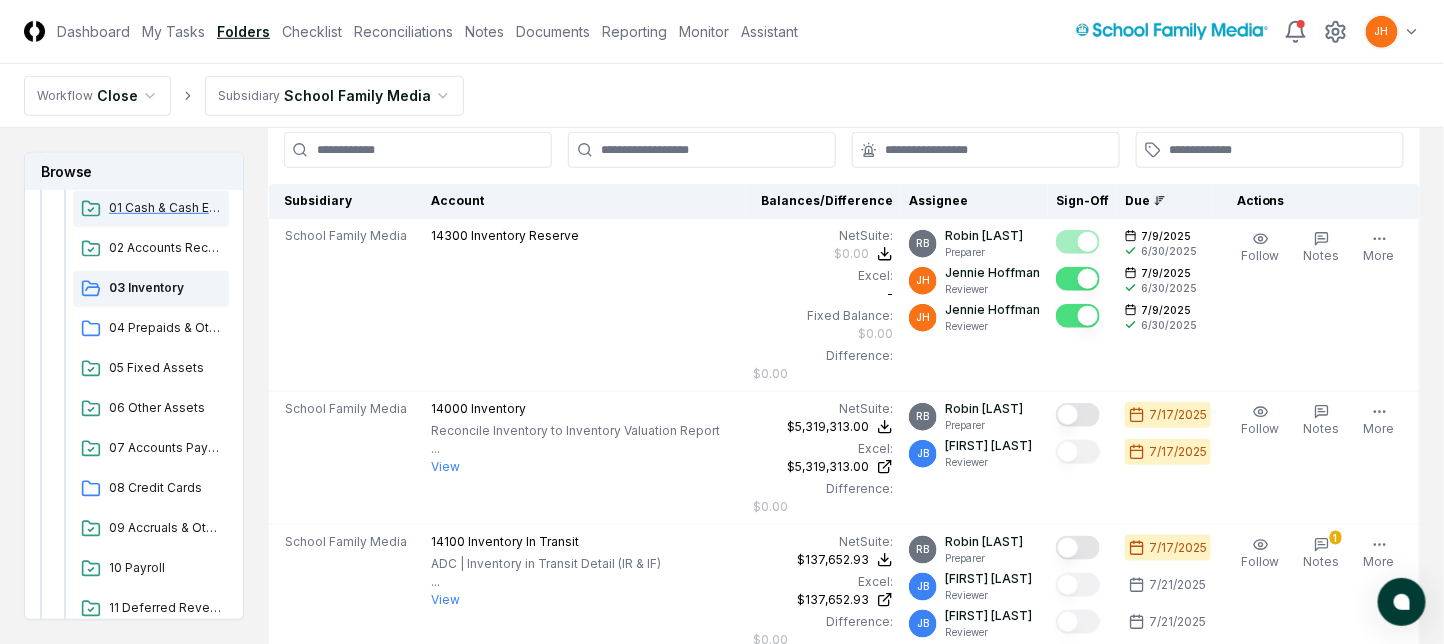 click on "01 Cash & Cash Equivalents" at bounding box center [165, 208] 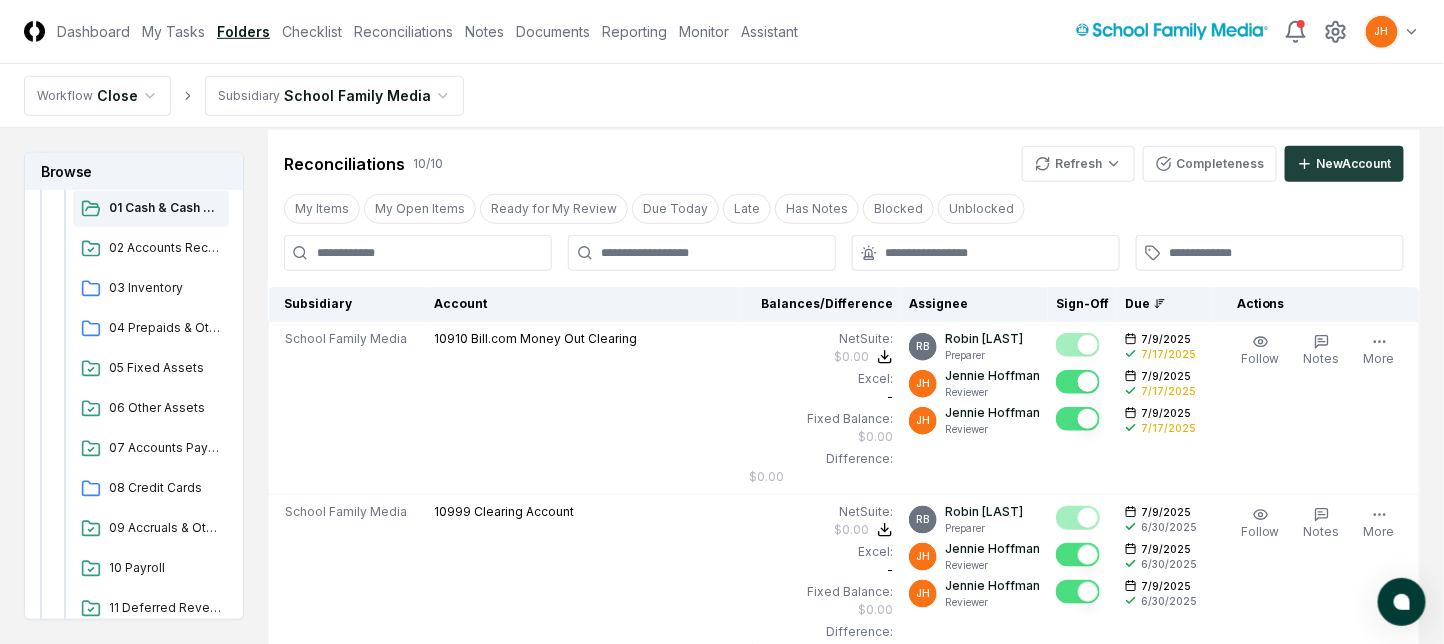 scroll, scrollTop: 0, scrollLeft: 0, axis: both 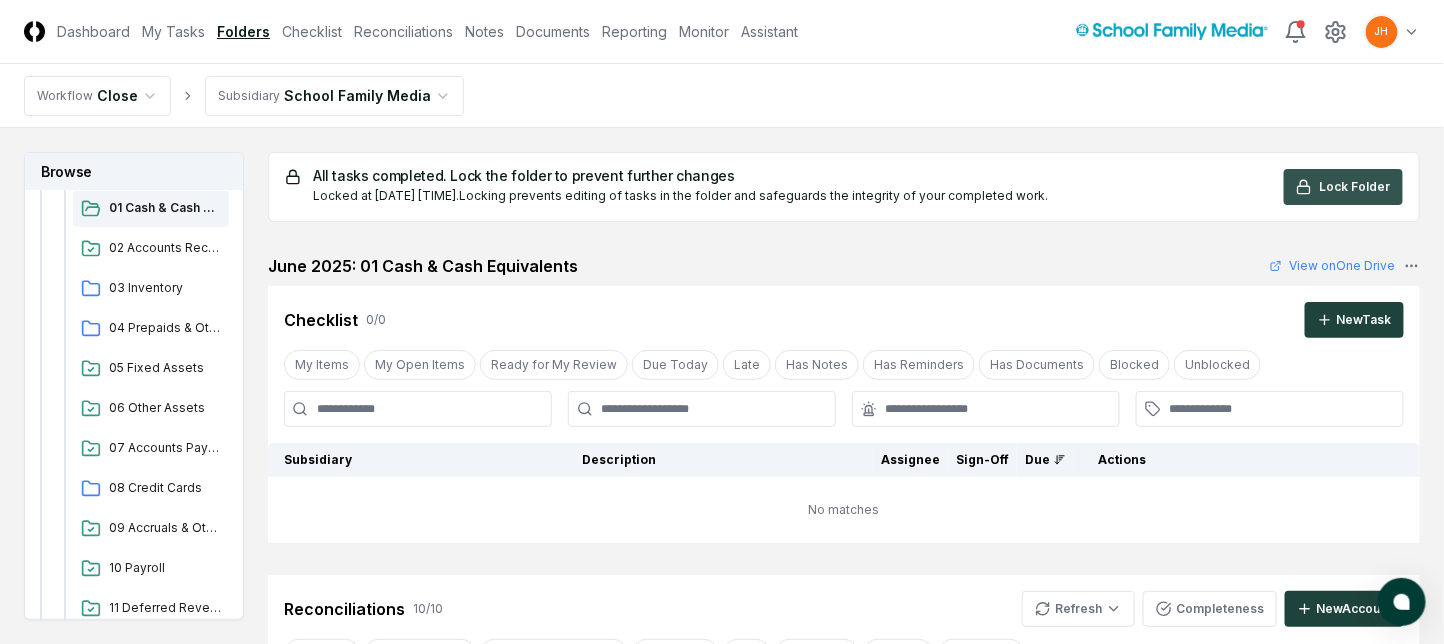 click on "Lock Folder" at bounding box center (1343, 187) 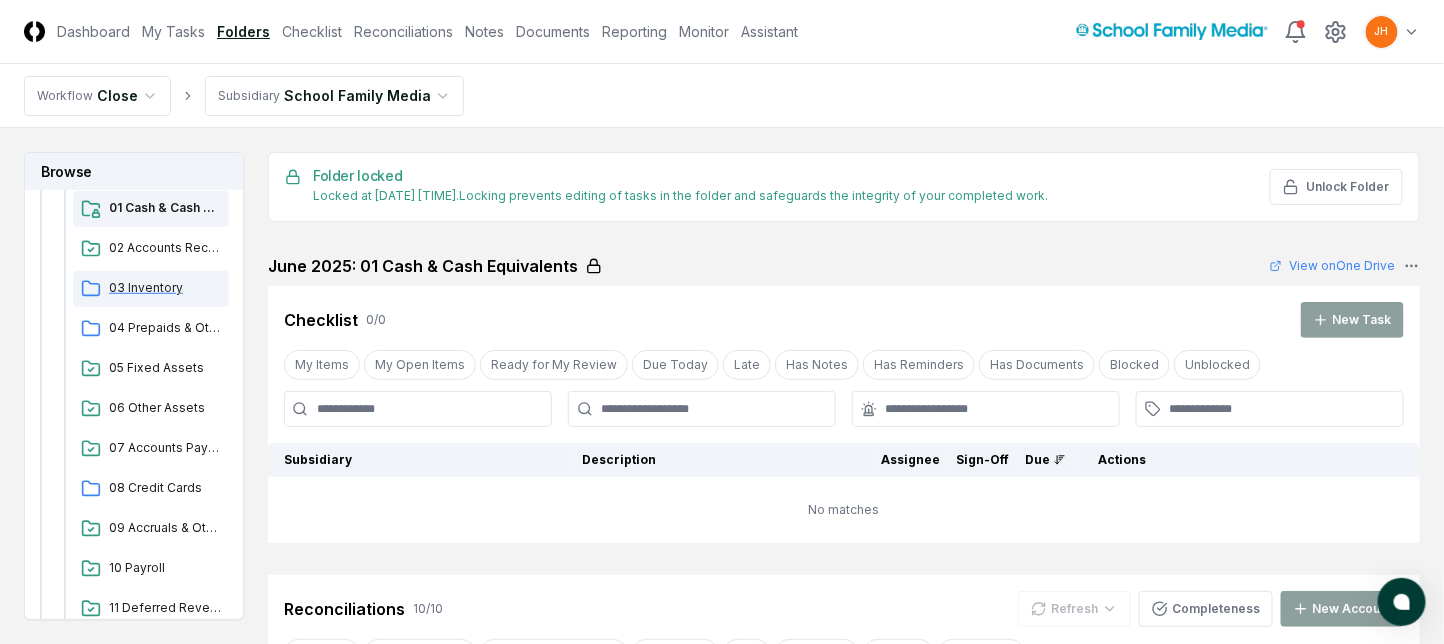 click on "03 Inventory" at bounding box center (165, 288) 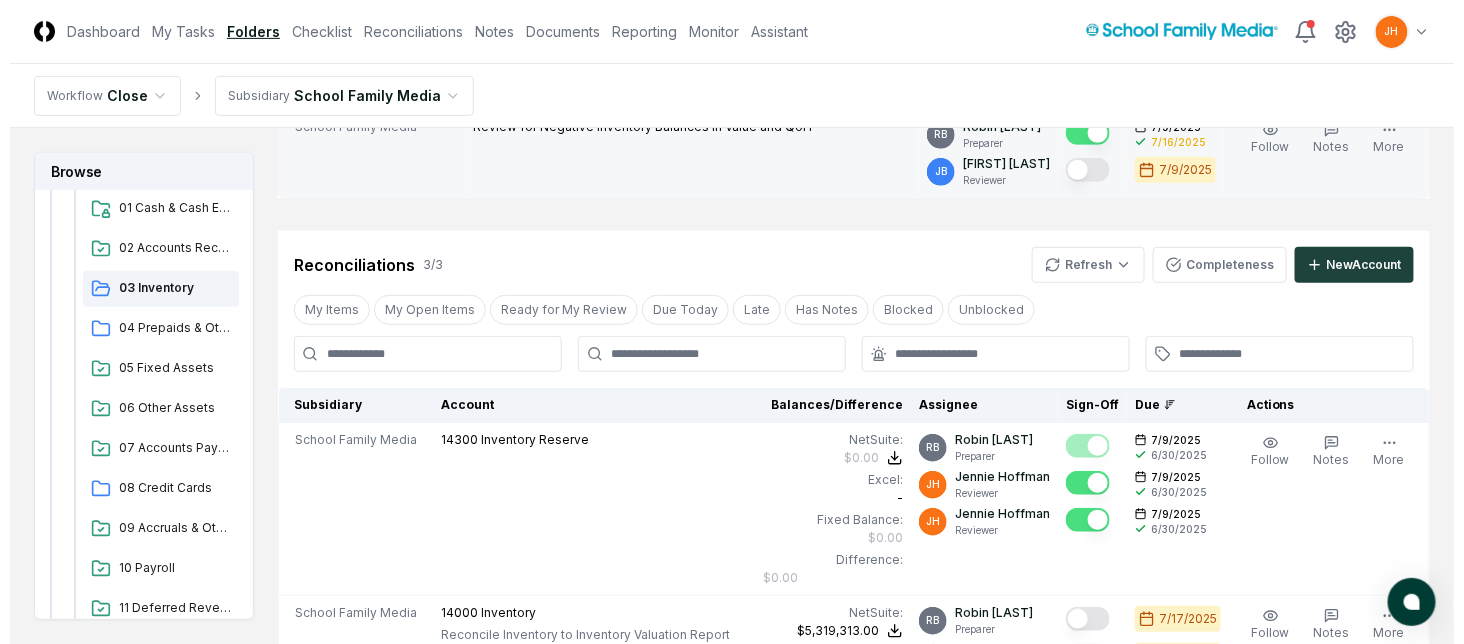 scroll, scrollTop: 533, scrollLeft: 0, axis: vertical 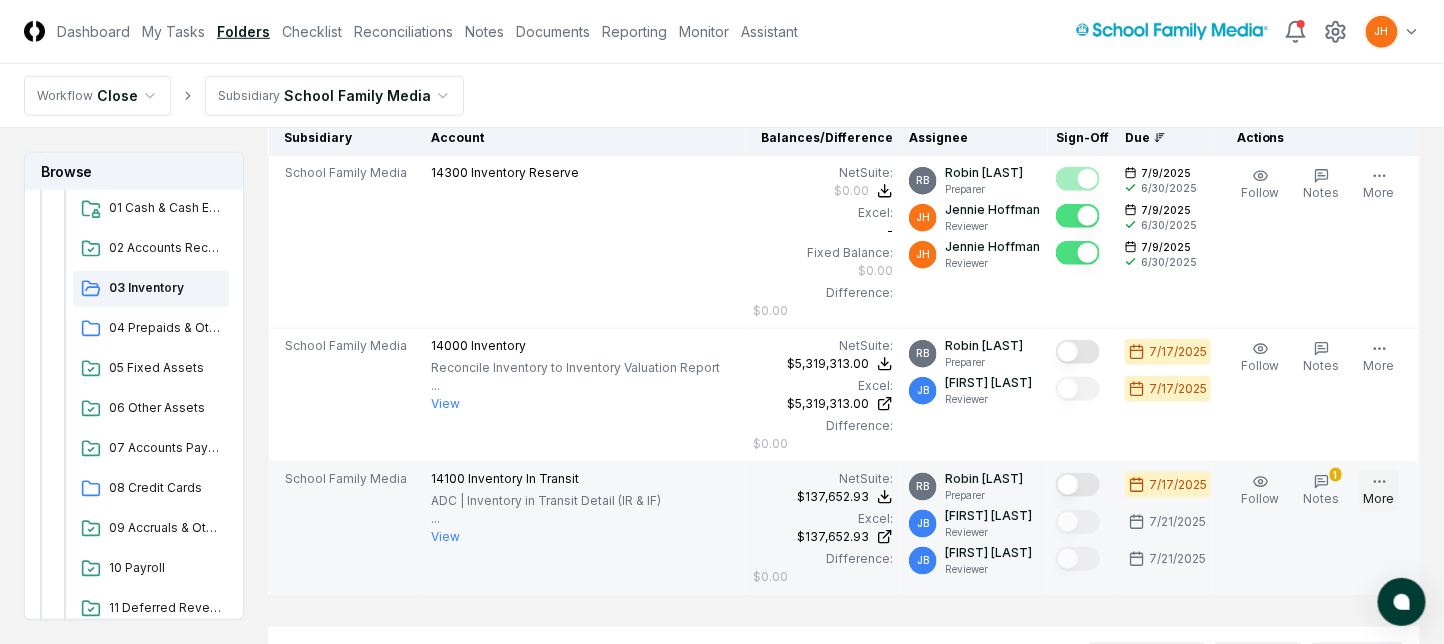 click 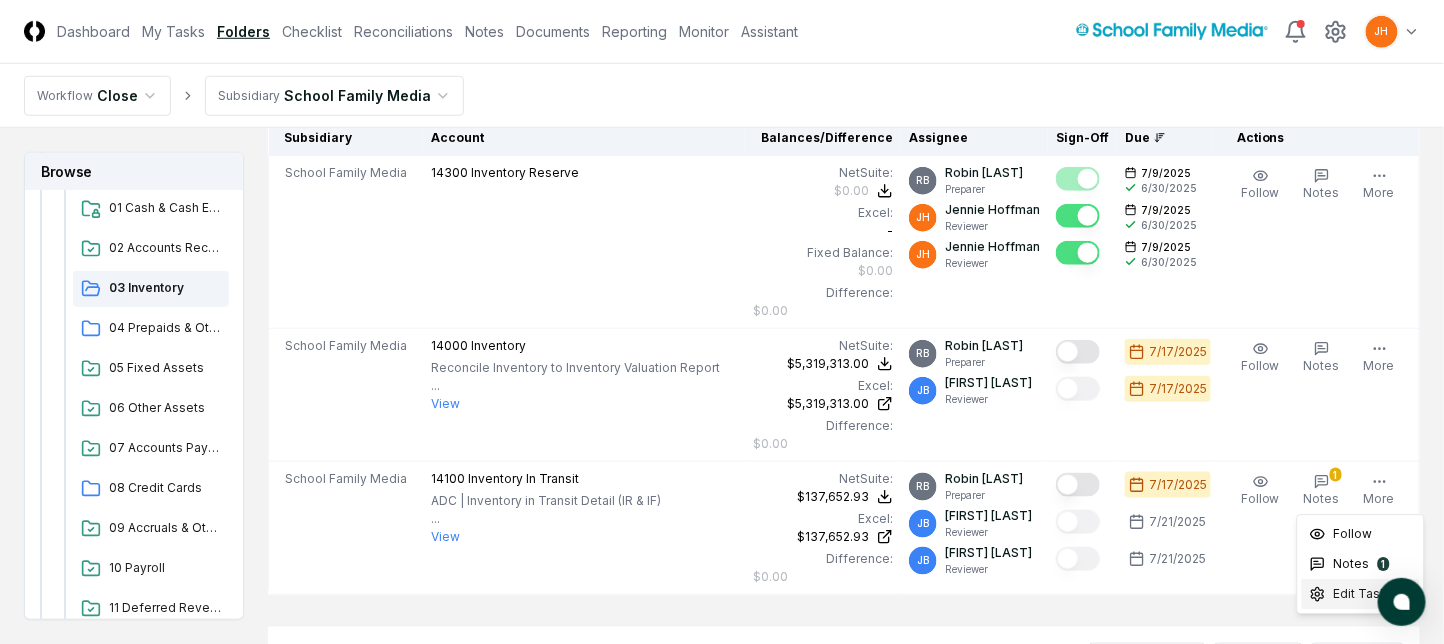 click on "Edit Task" at bounding box center [1361, 594] 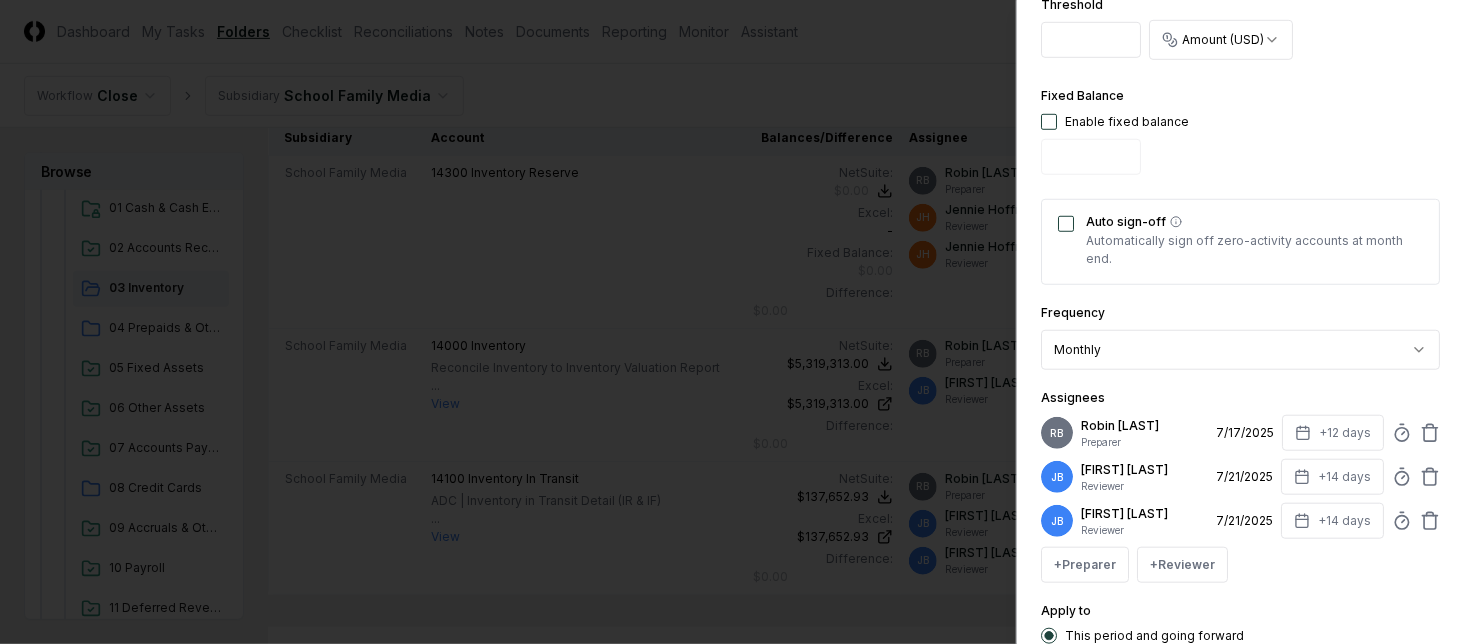 scroll, scrollTop: 800, scrollLeft: 0, axis: vertical 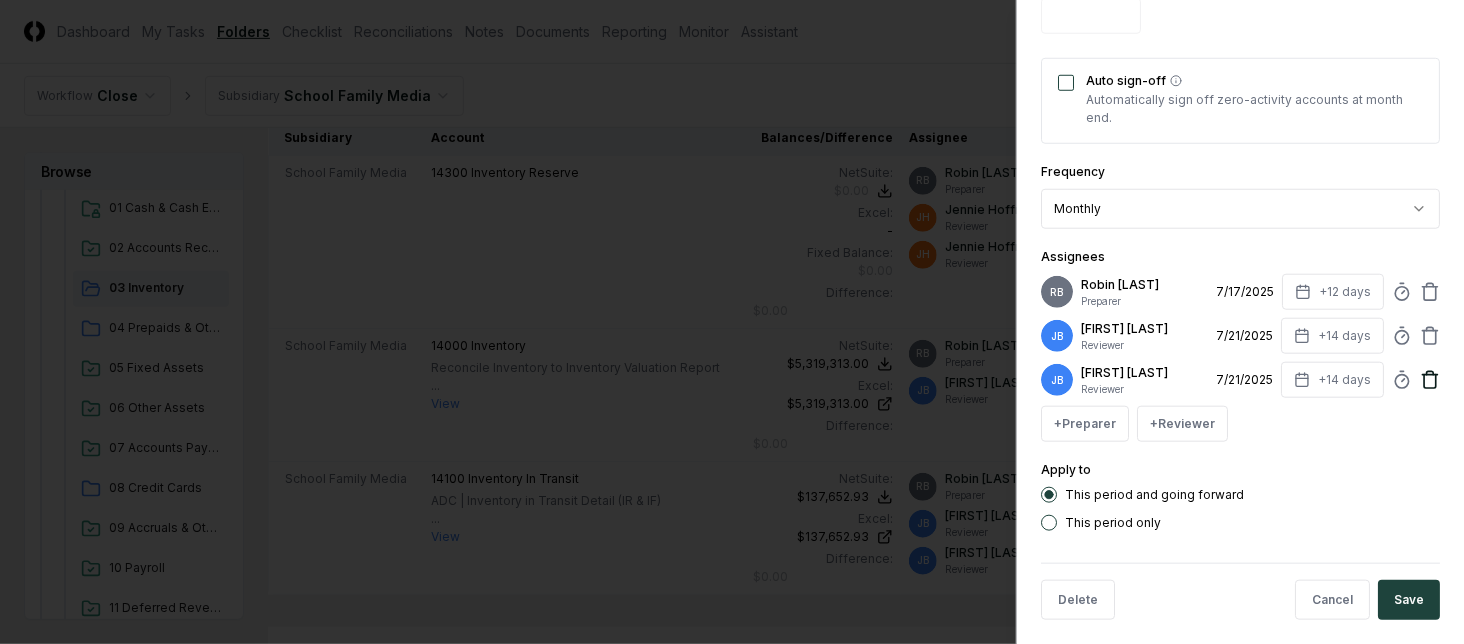 click 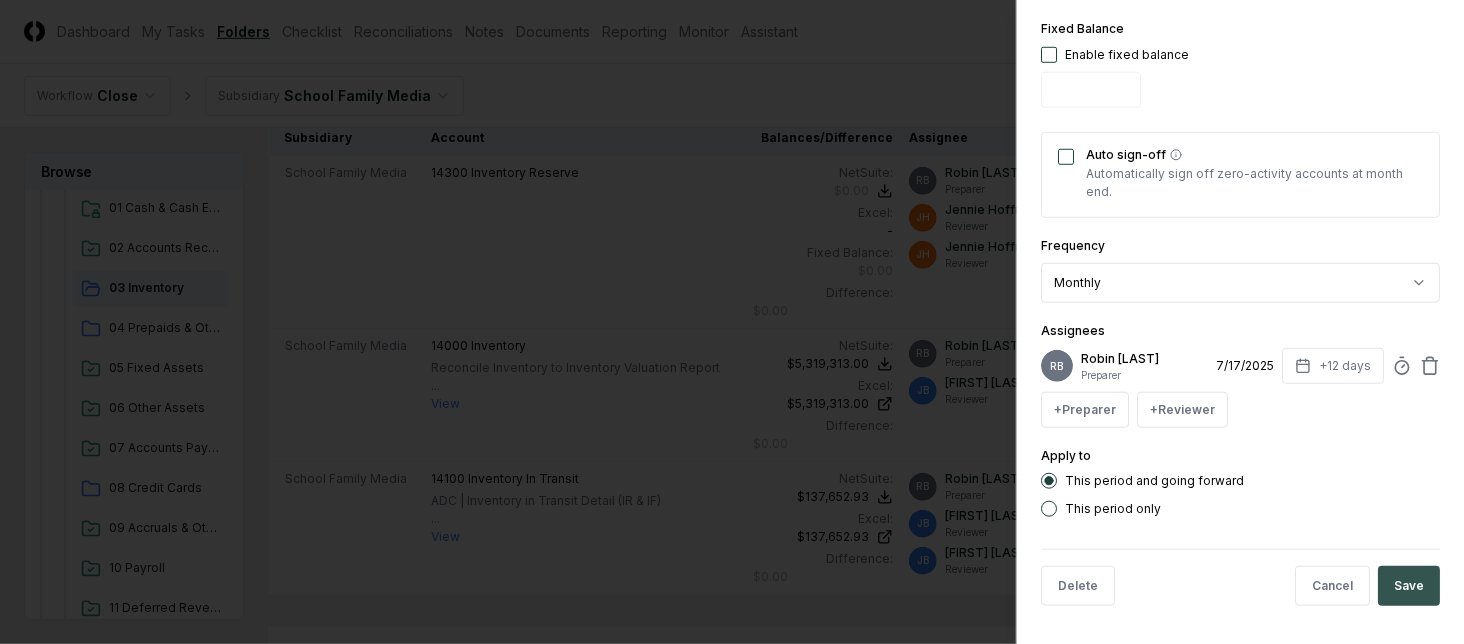 click on "Save" at bounding box center [1409, 586] 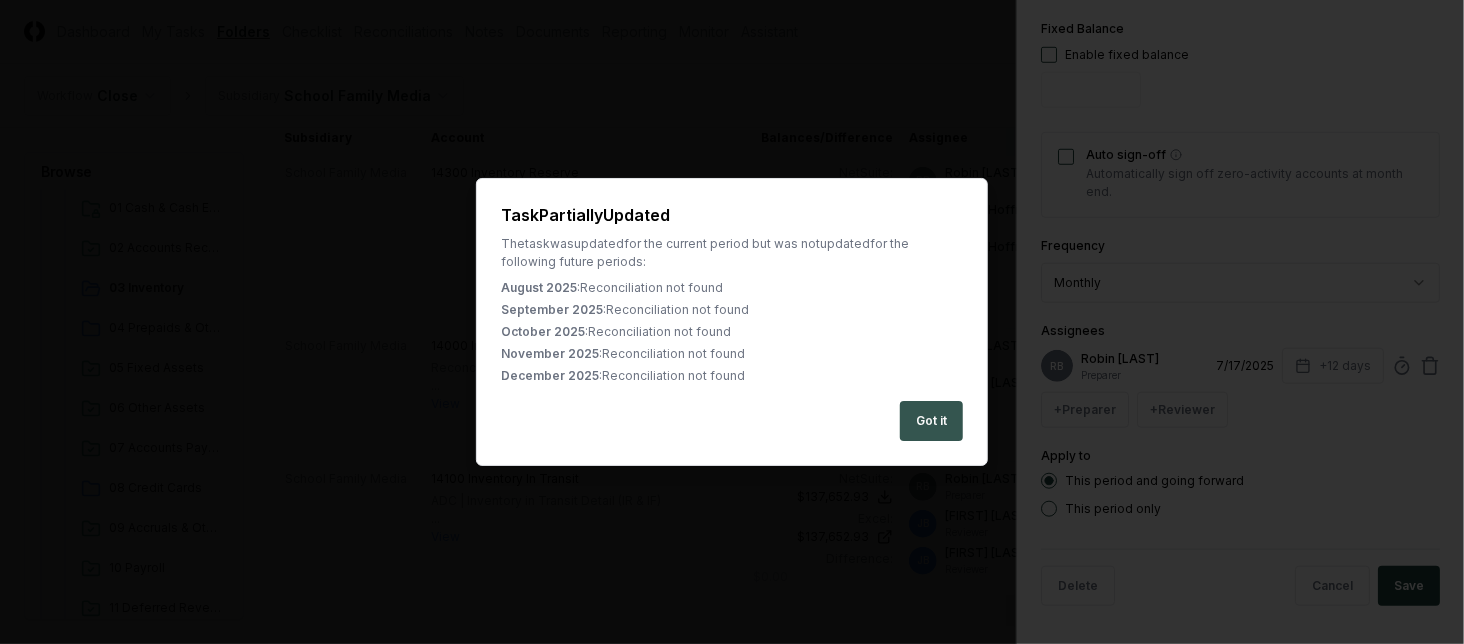 click on "Got it" at bounding box center (931, 421) 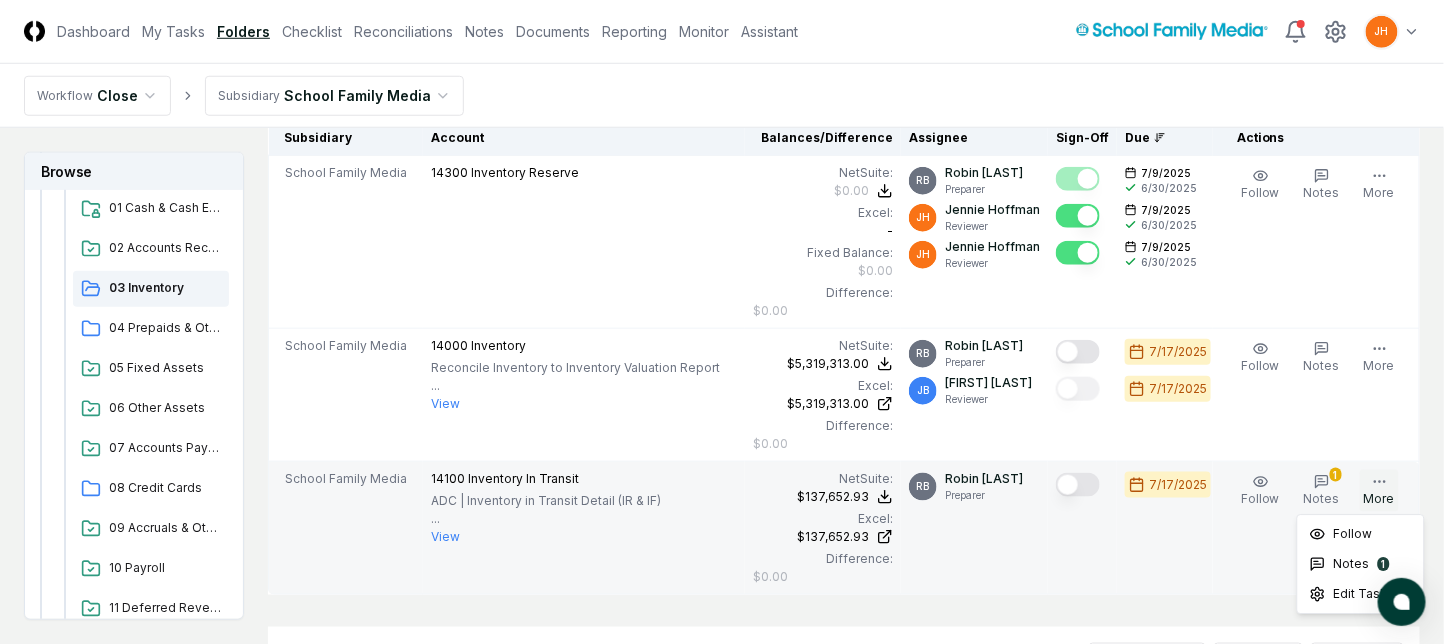 click 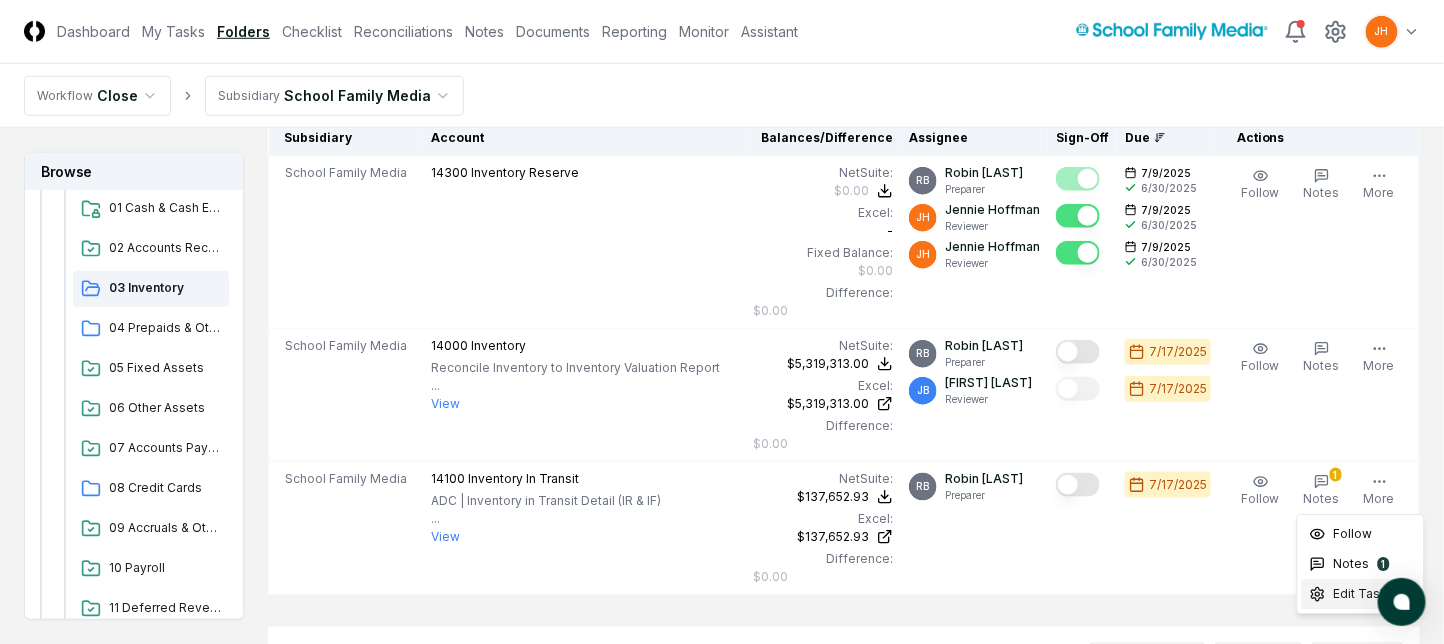 click on "Edit Task" at bounding box center [1361, 594] 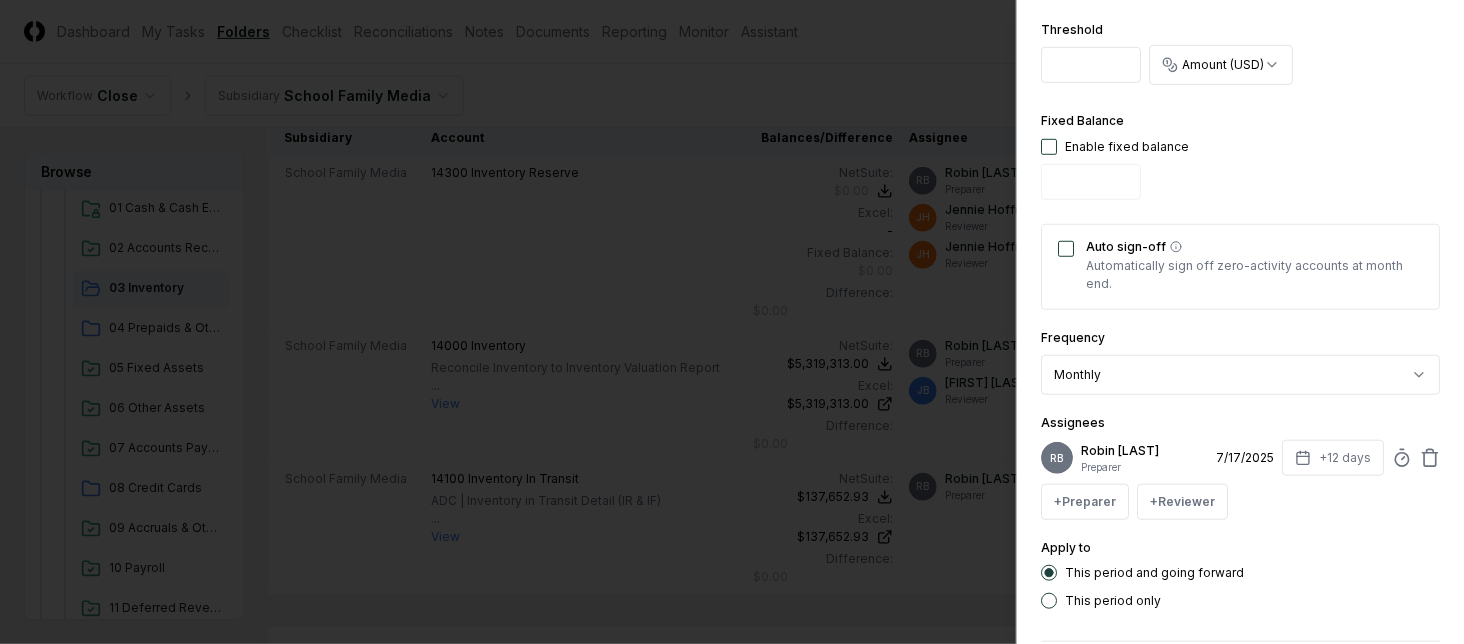 scroll, scrollTop: 666, scrollLeft: 0, axis: vertical 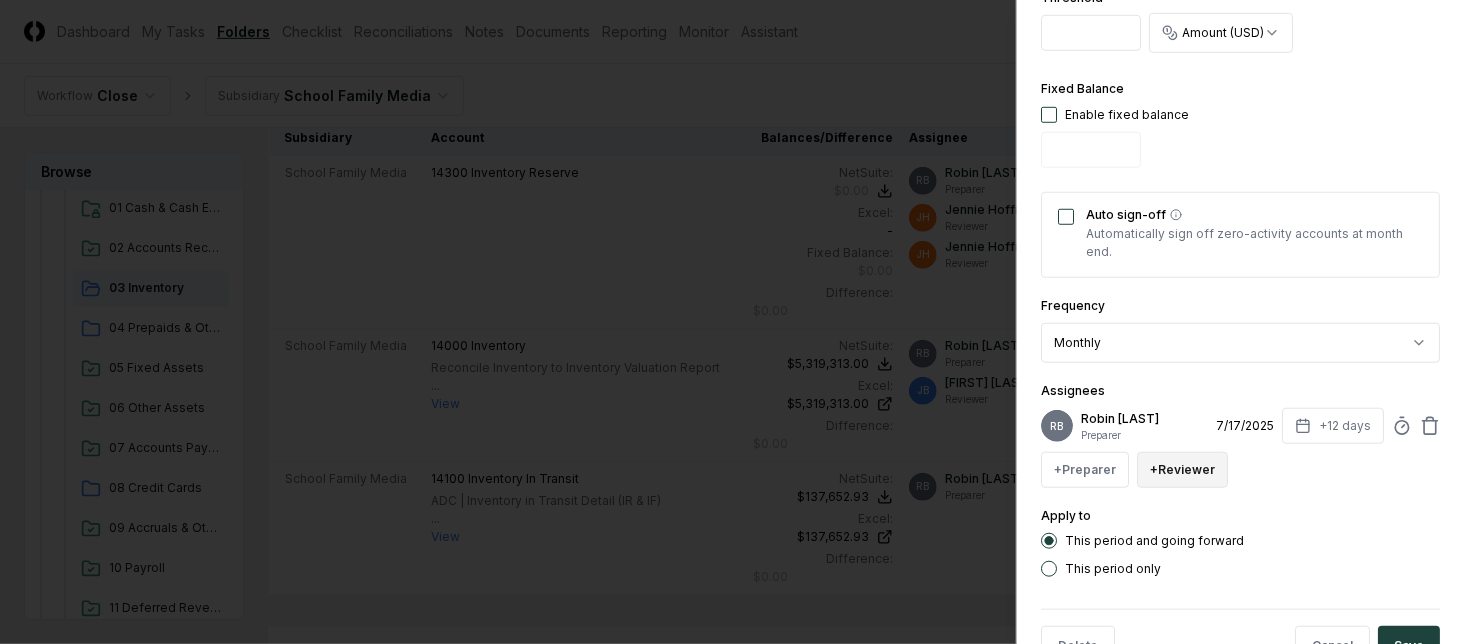 click on "+  Reviewer" at bounding box center (1182, 470) 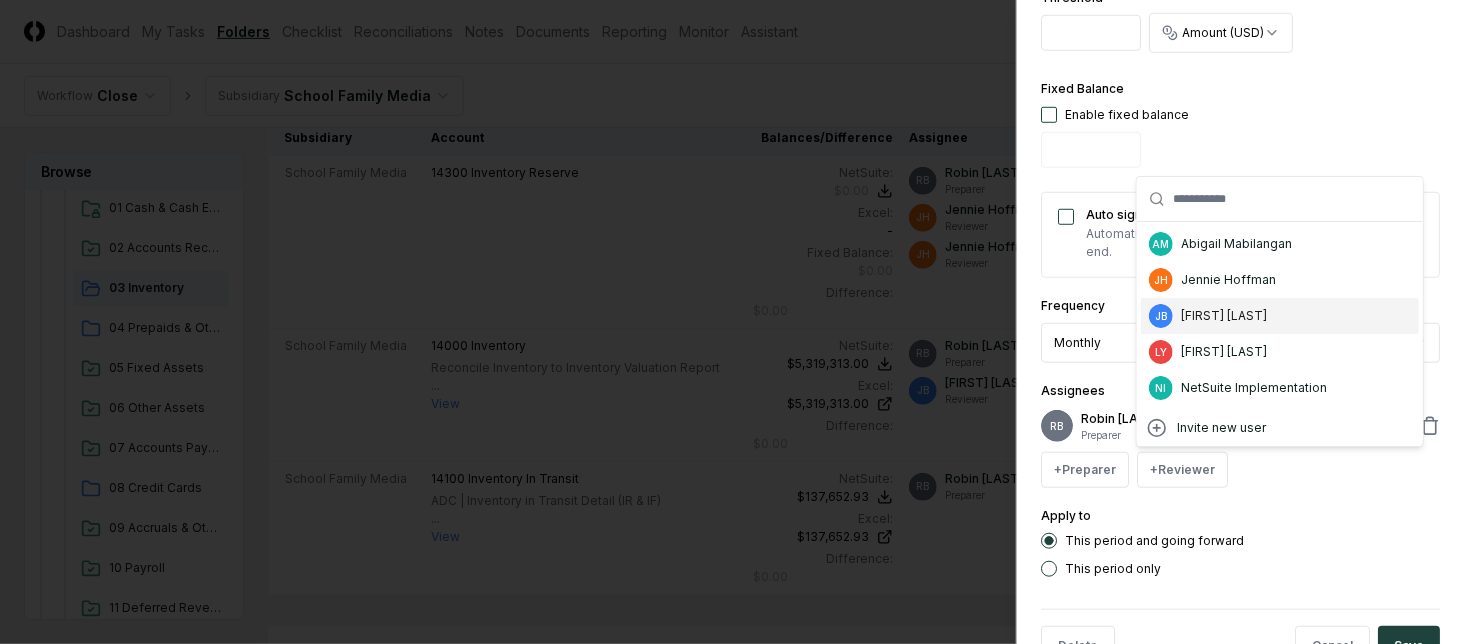 click on "[FIRST] [LAST]" at bounding box center (1224, 316) 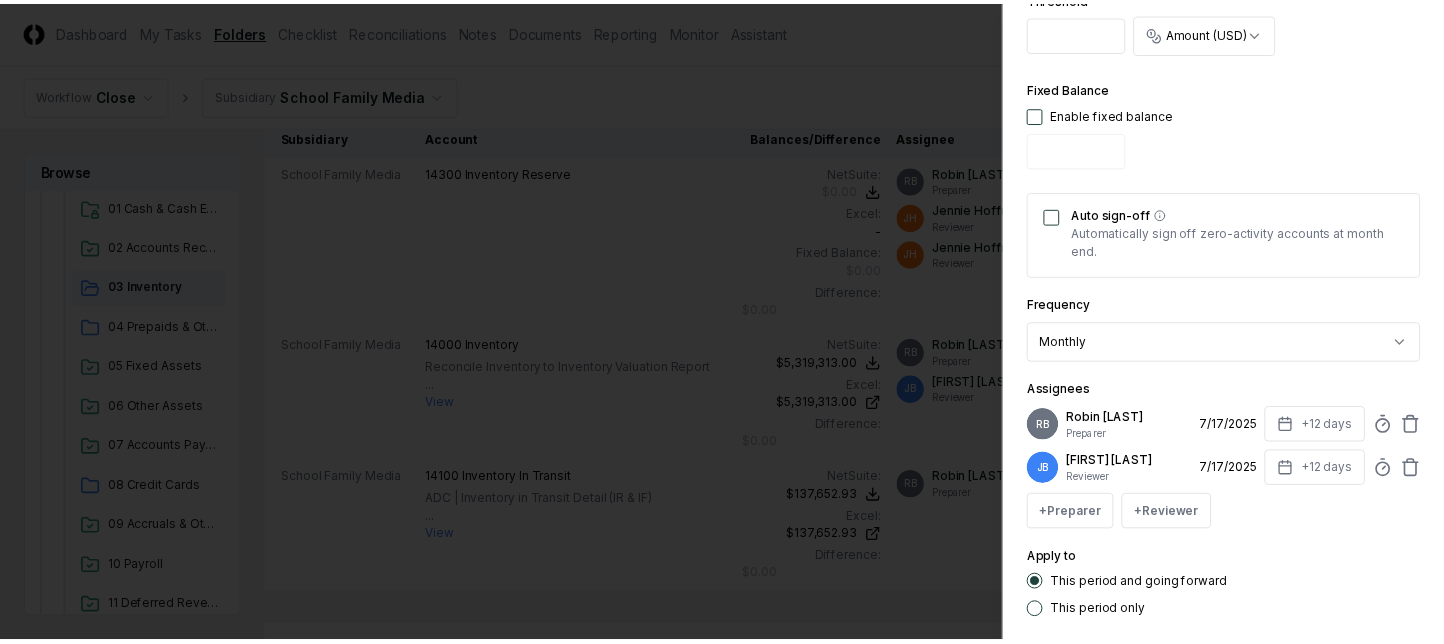 scroll, scrollTop: 770, scrollLeft: 0, axis: vertical 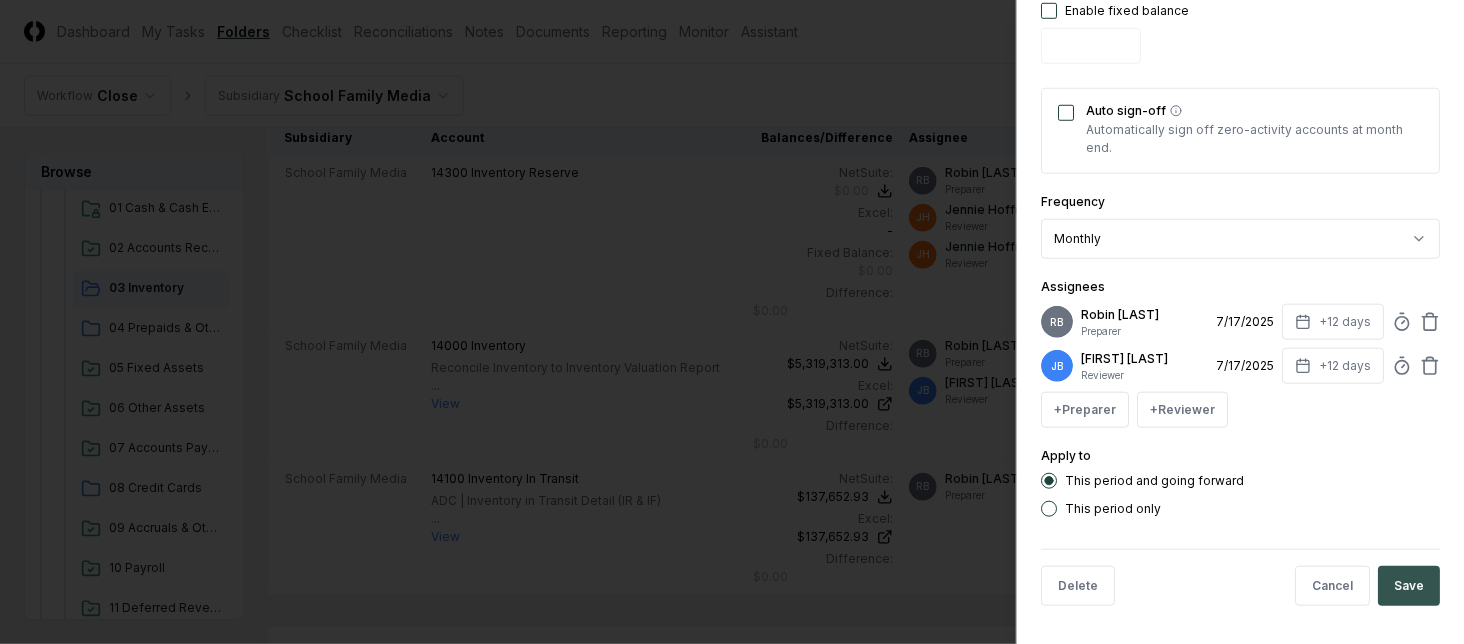click on "Save" at bounding box center (1409, 586) 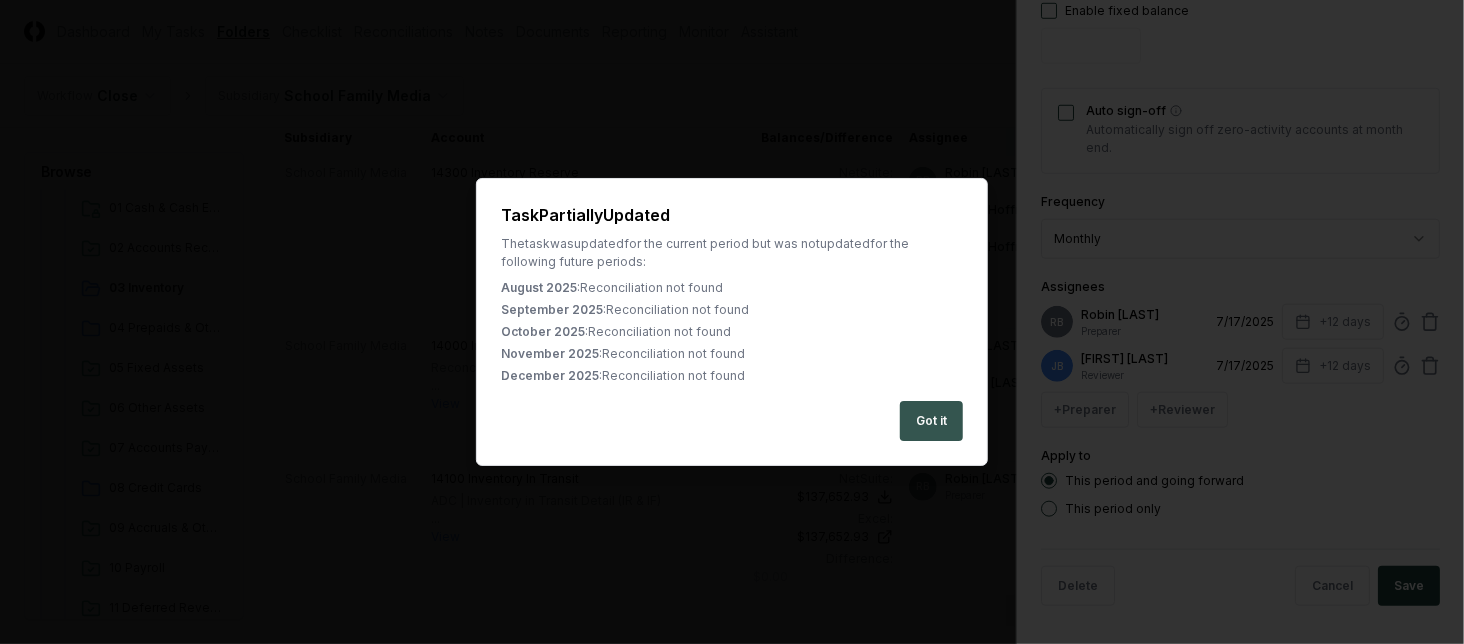 click on "Got it" at bounding box center [931, 421] 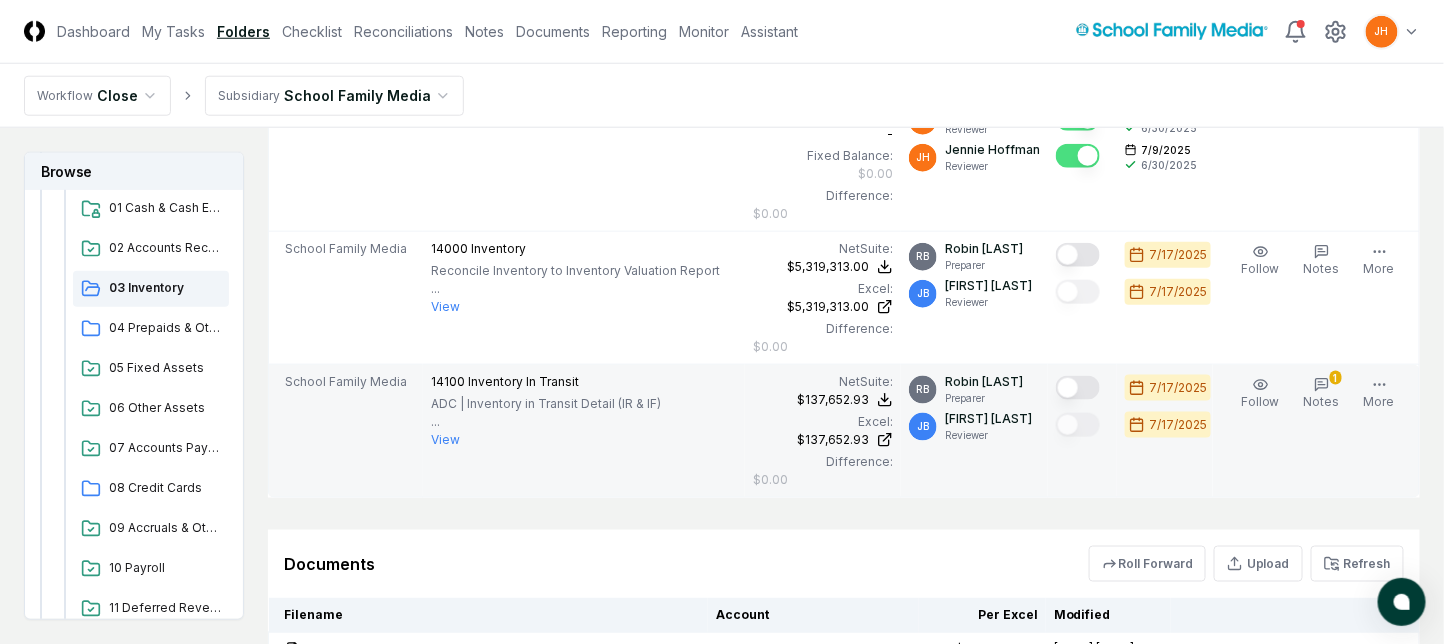 scroll, scrollTop: 666, scrollLeft: 0, axis: vertical 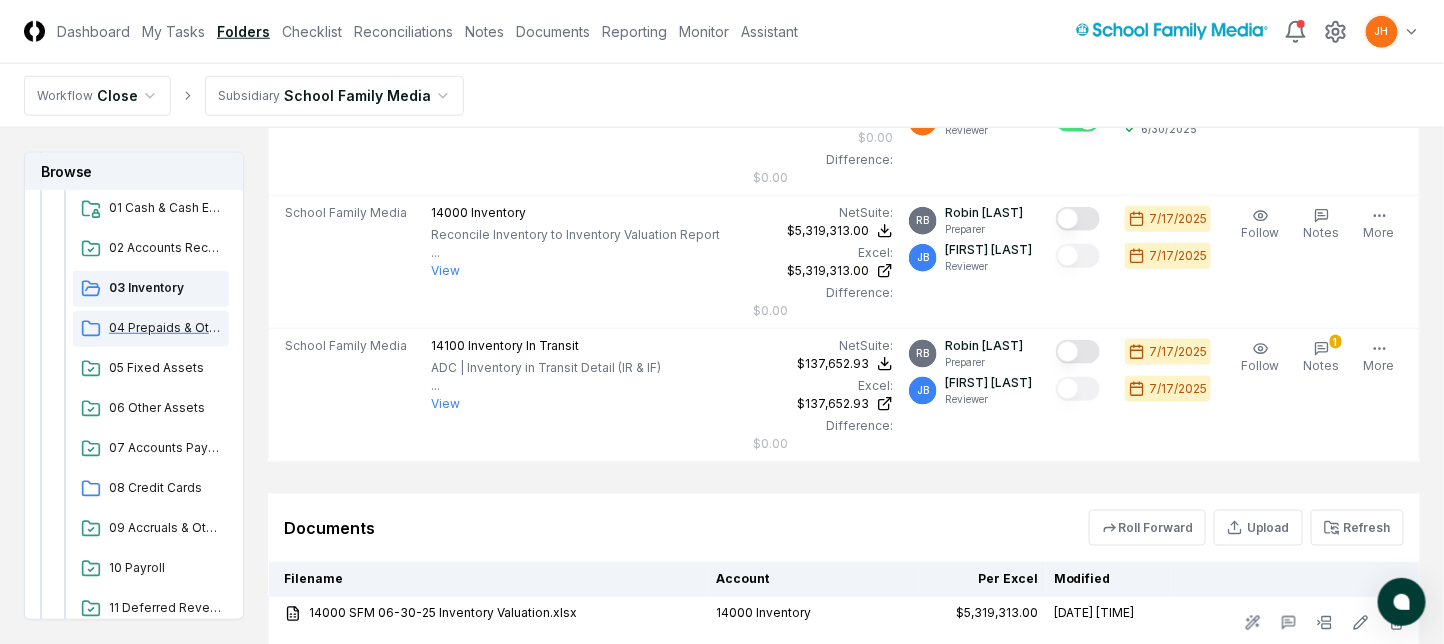 click on "04 Prepaids & Other Current Assets" at bounding box center (165, 328) 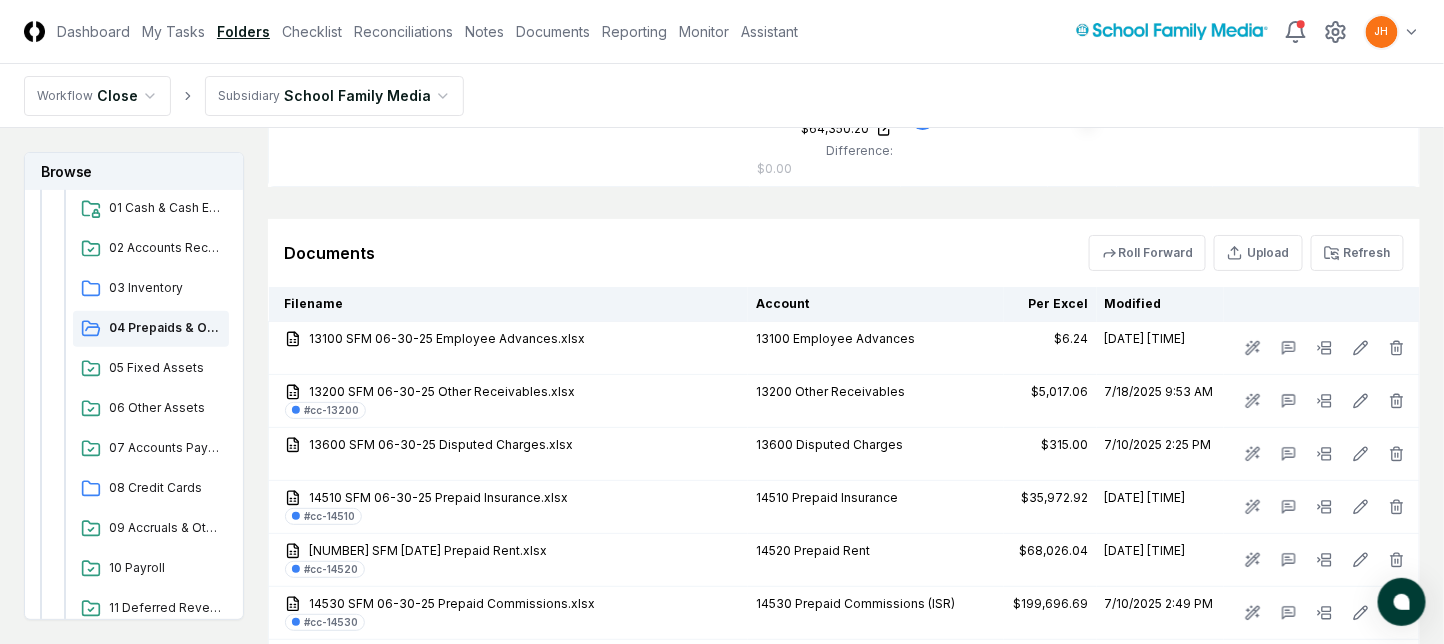 scroll, scrollTop: 2133, scrollLeft: 0, axis: vertical 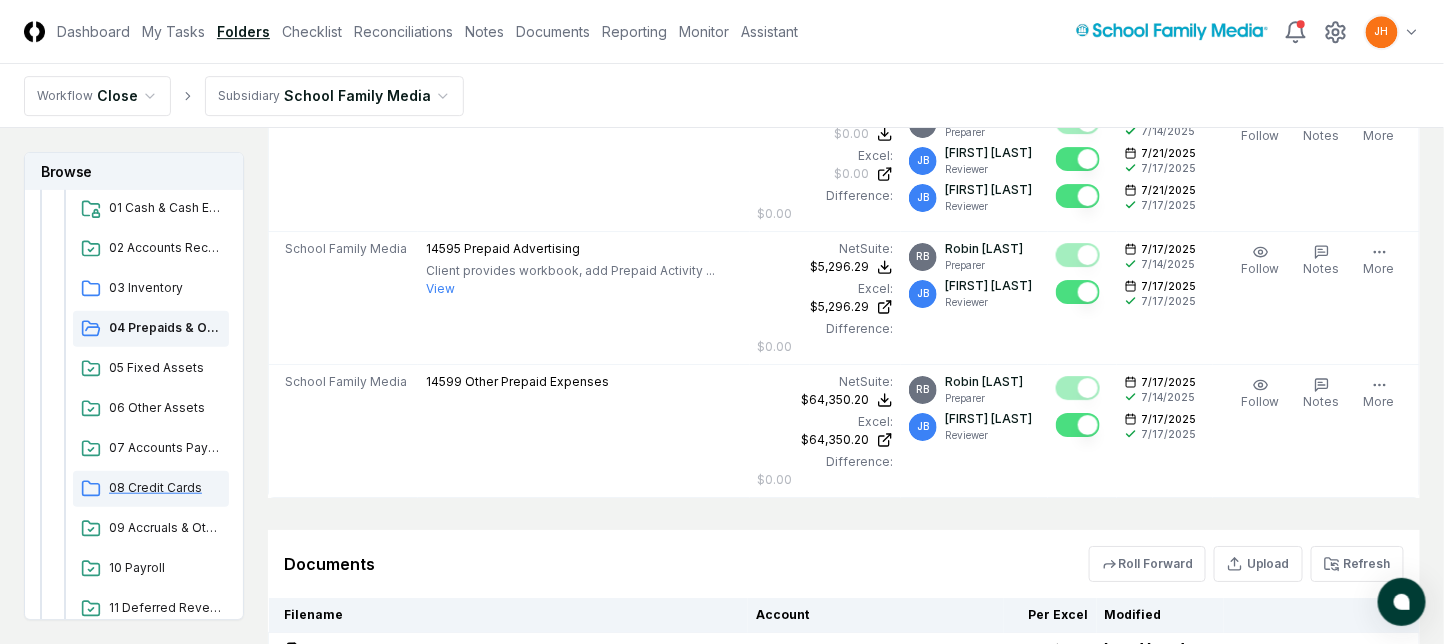 click on "08 Credit Cards" at bounding box center [165, 488] 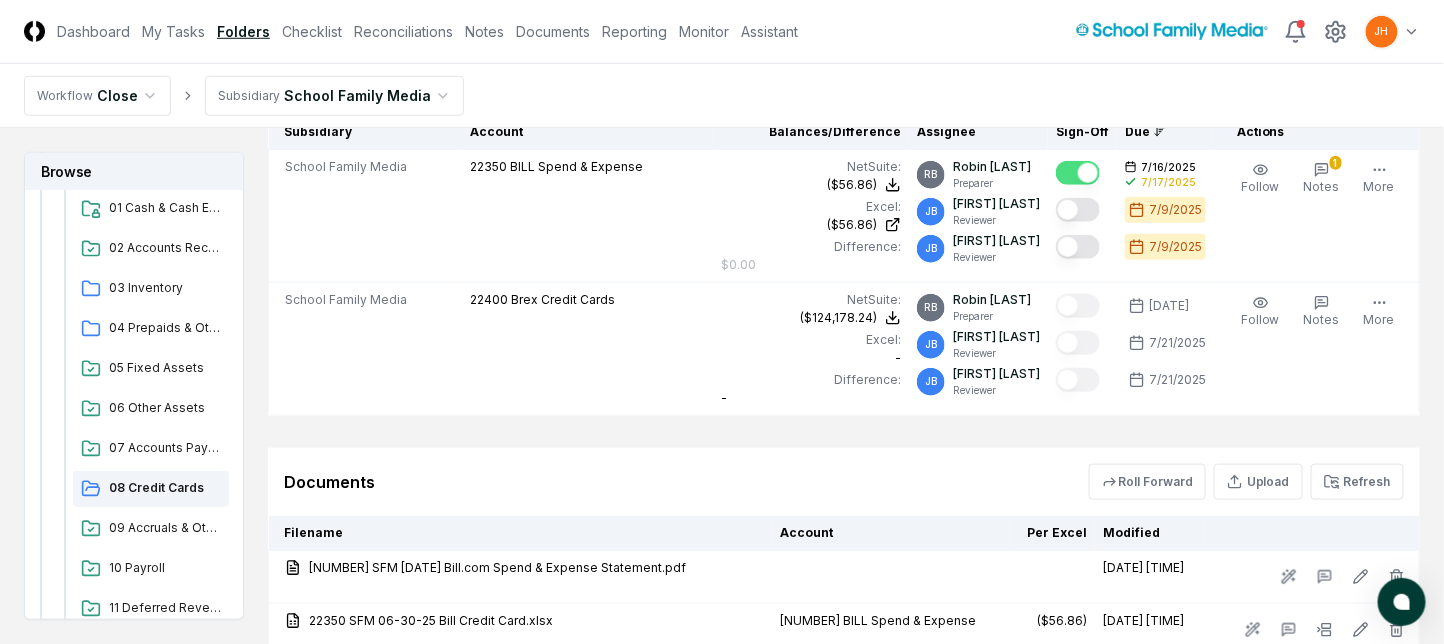 scroll, scrollTop: 533, scrollLeft: 0, axis: vertical 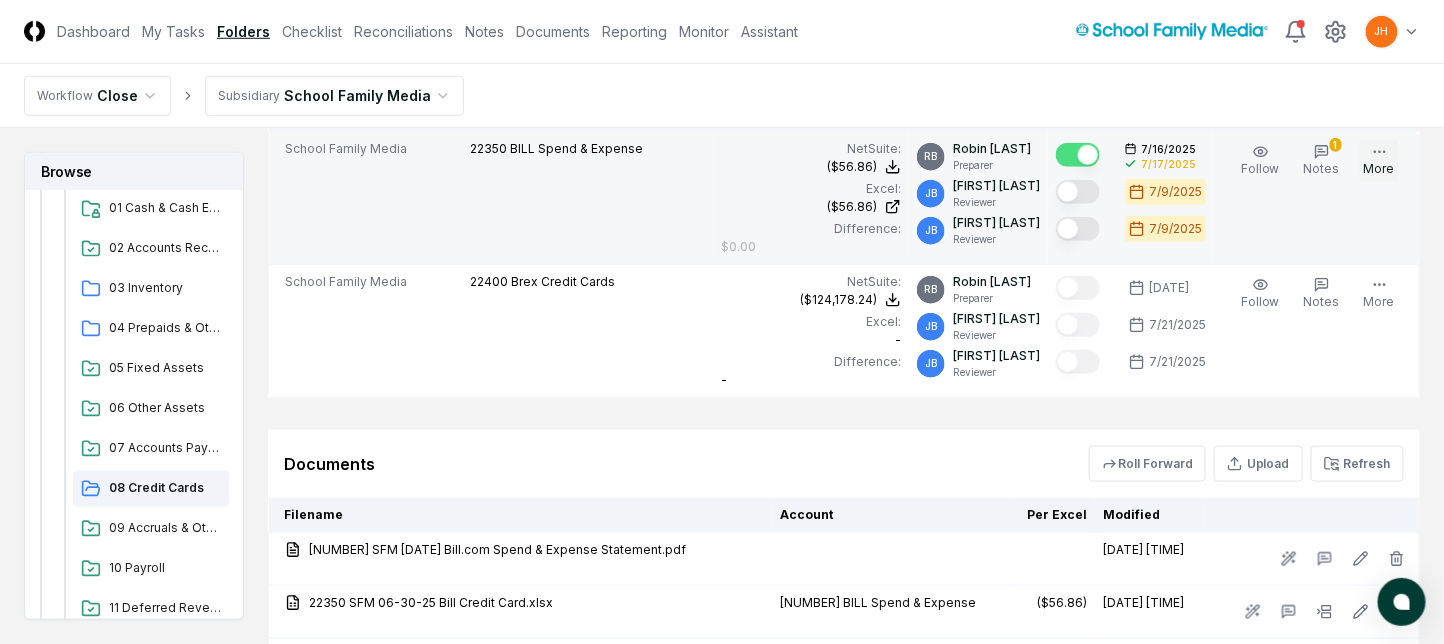 click 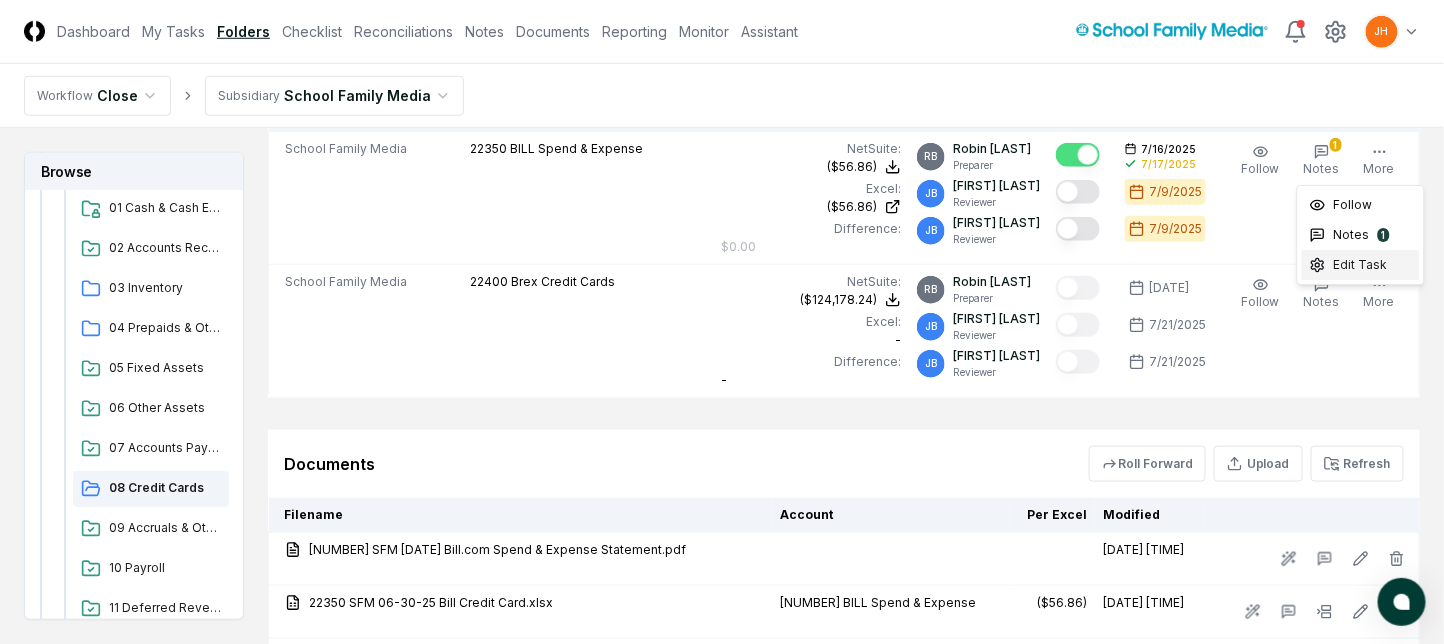 click on "Edit Task" at bounding box center [1361, 265] 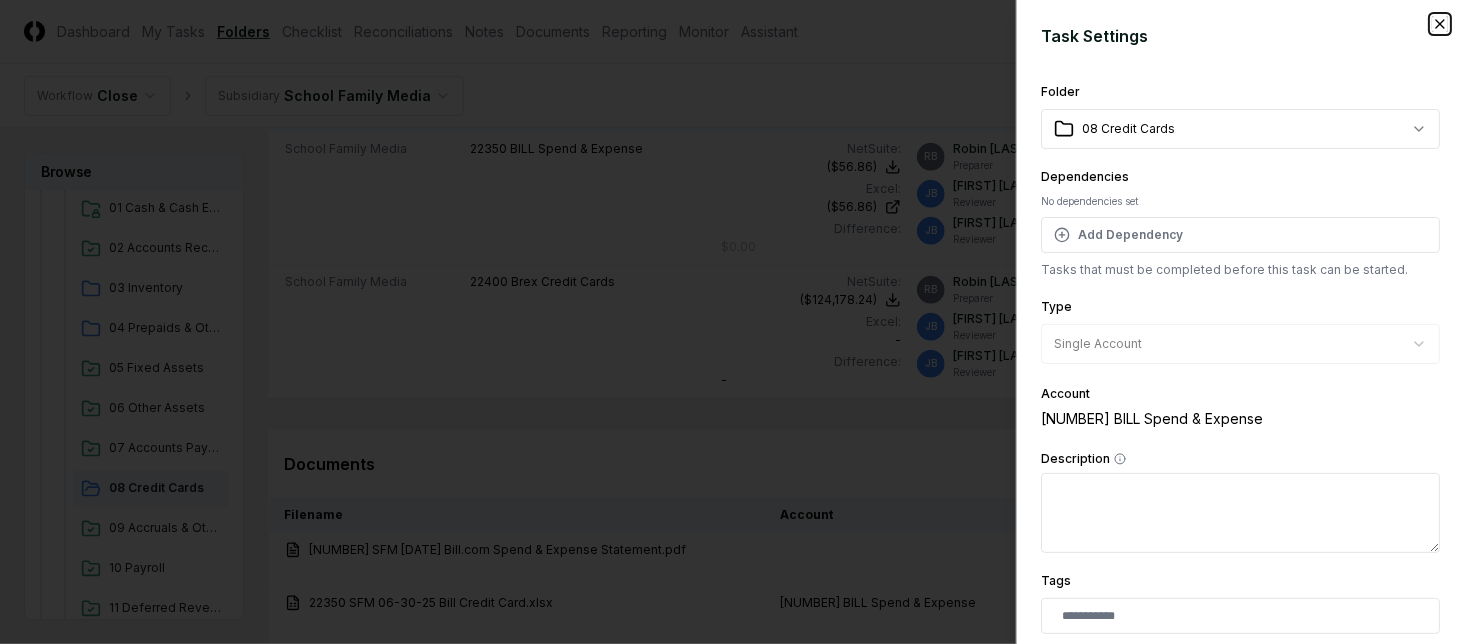 click 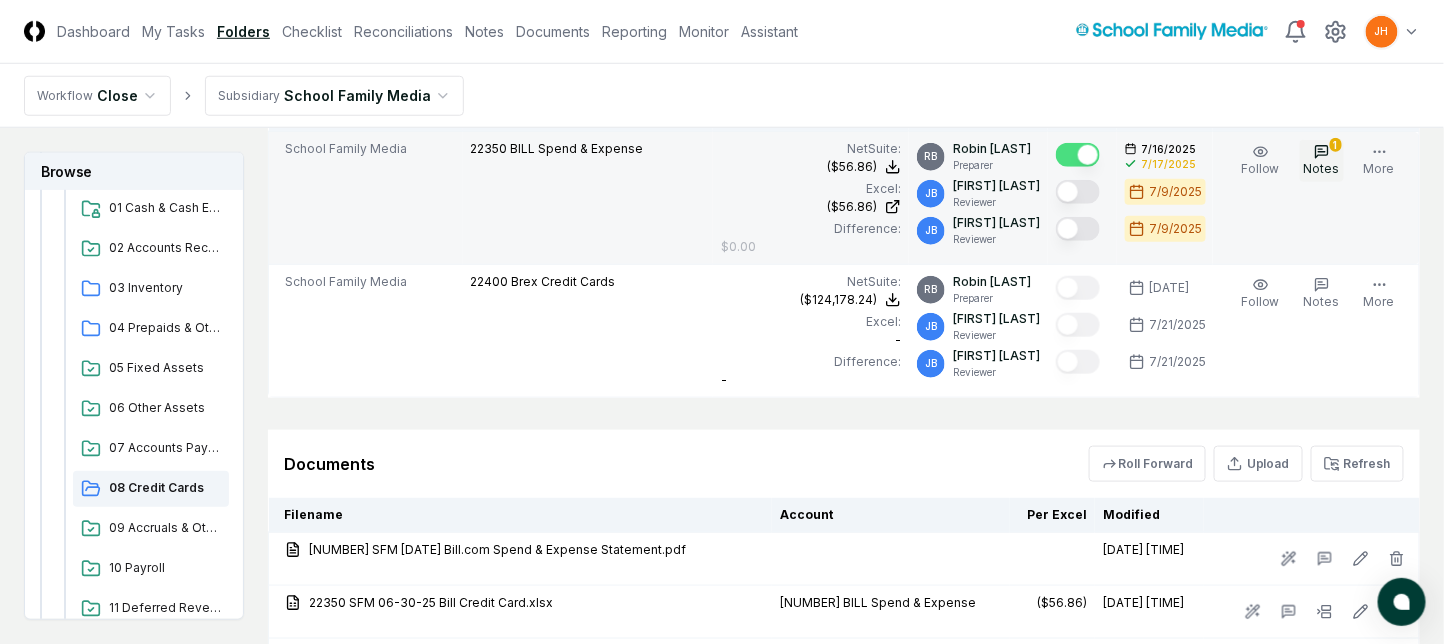 click 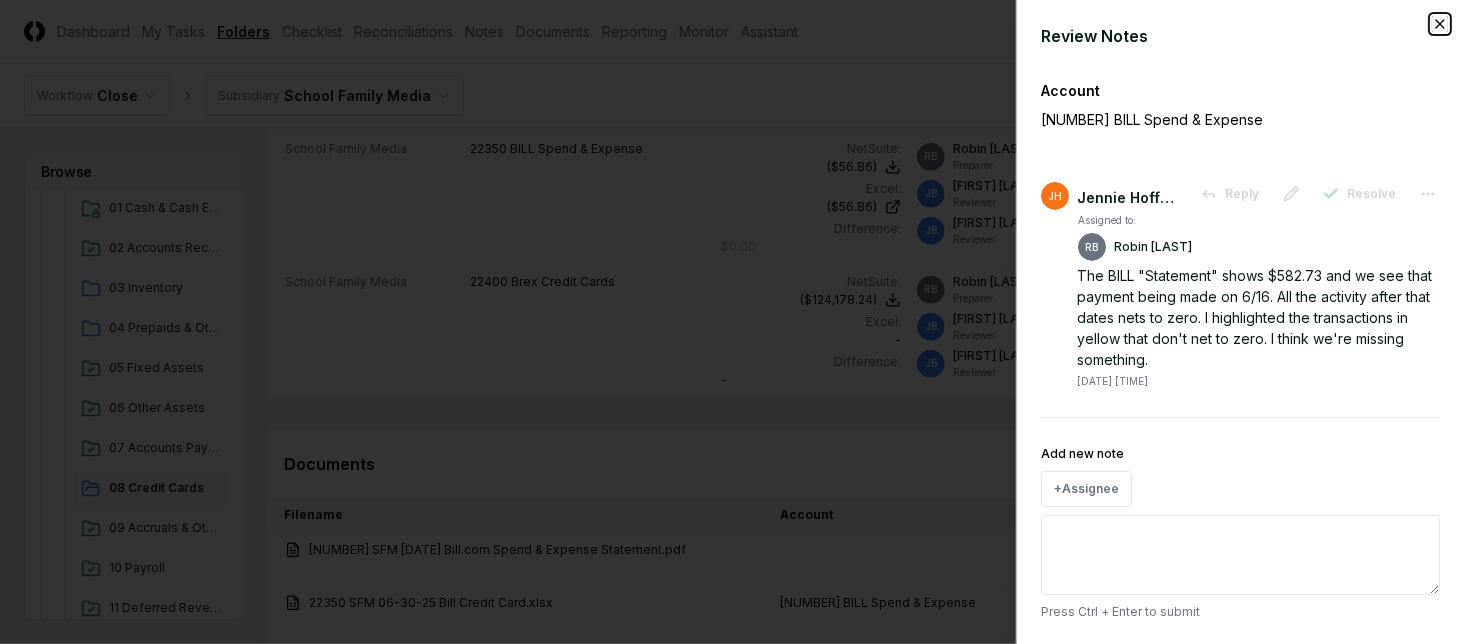 click 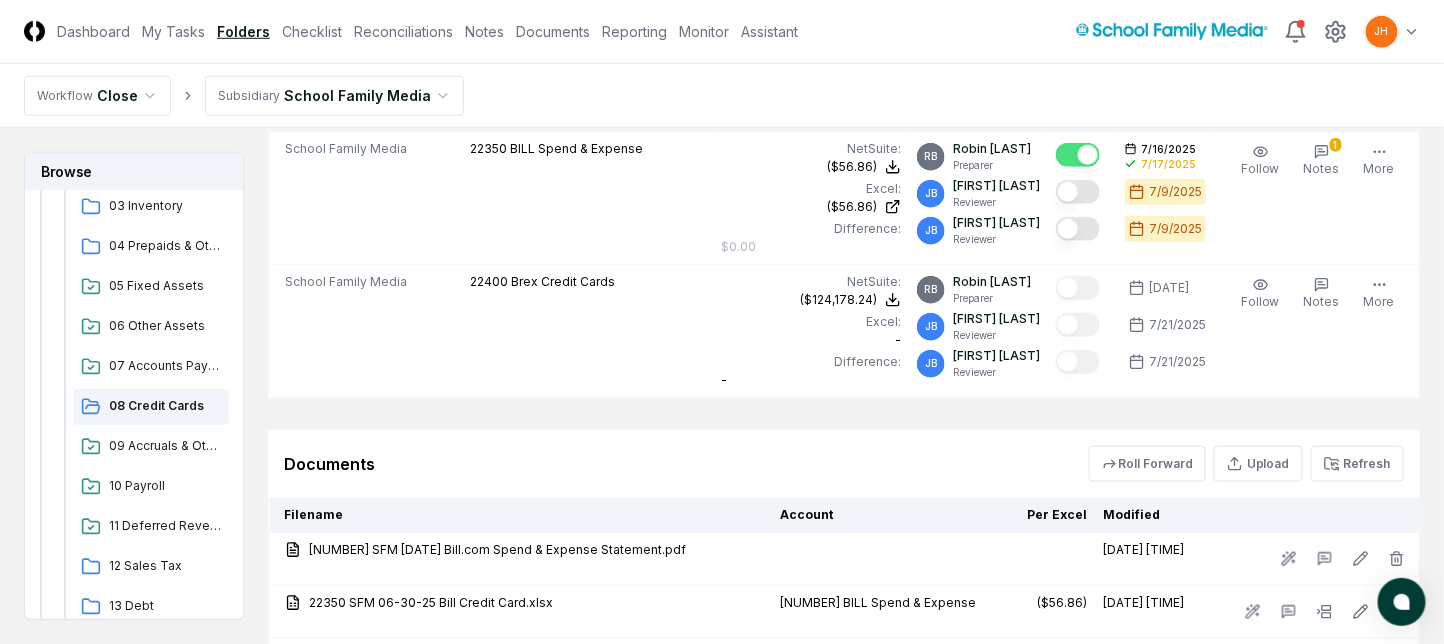 scroll, scrollTop: 533, scrollLeft: 0, axis: vertical 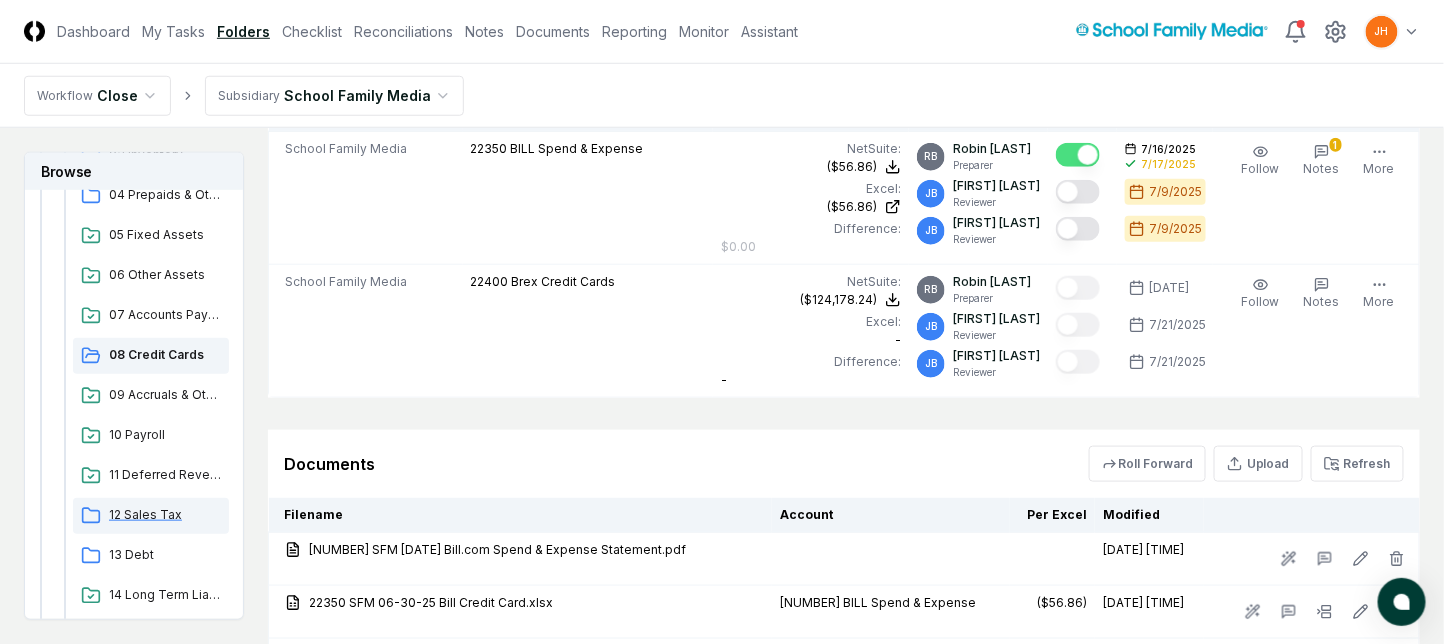 click on "12 Sales Tax" at bounding box center (165, 515) 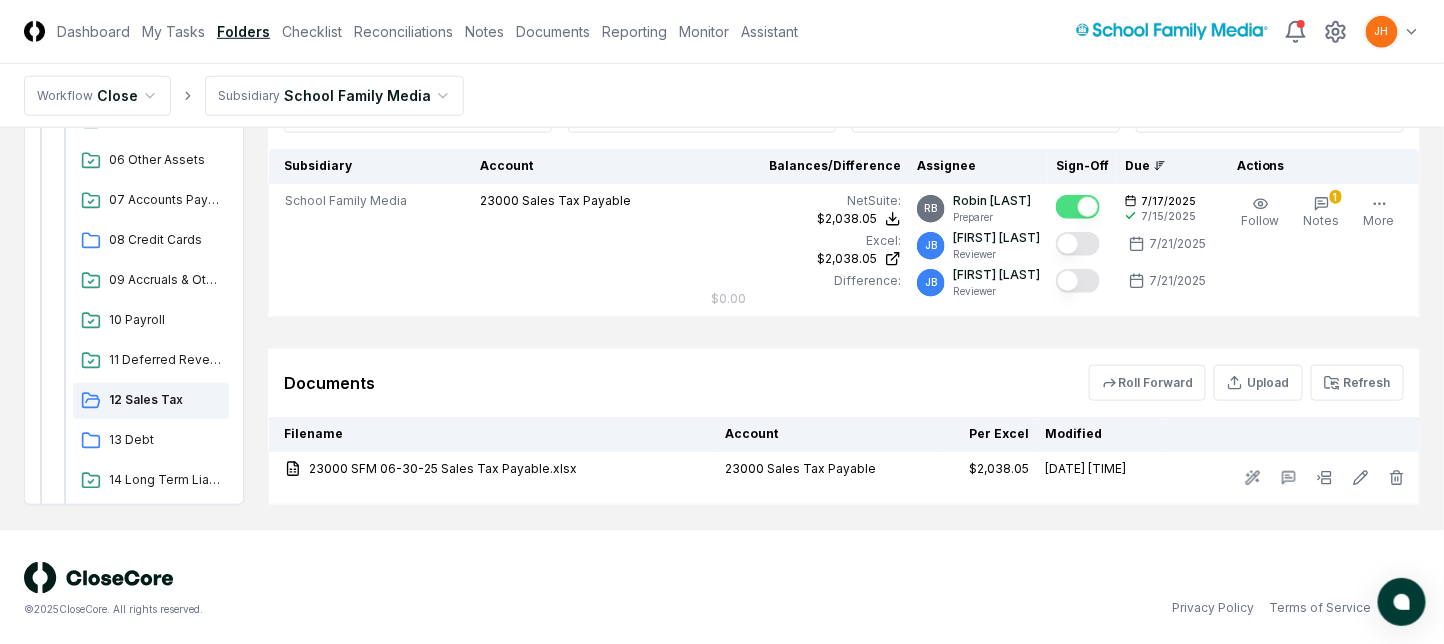 scroll, scrollTop: 484, scrollLeft: 0, axis: vertical 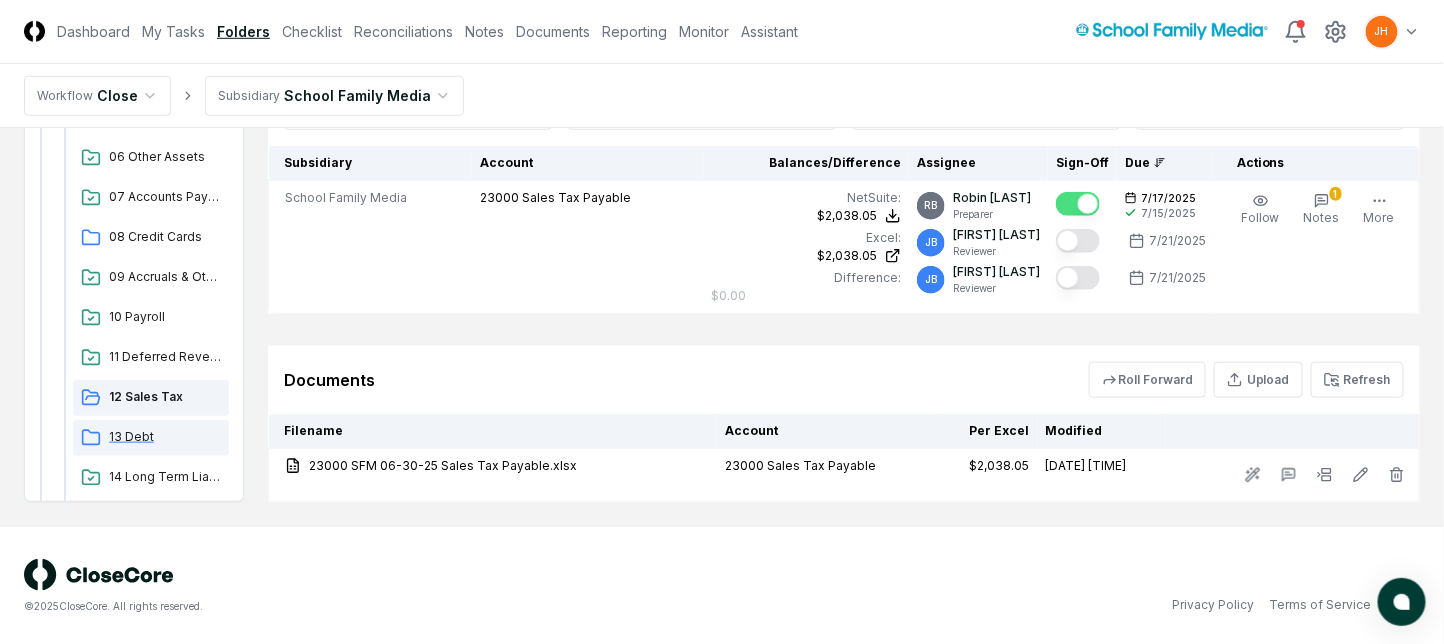 click on "13 Debt" at bounding box center [165, 437] 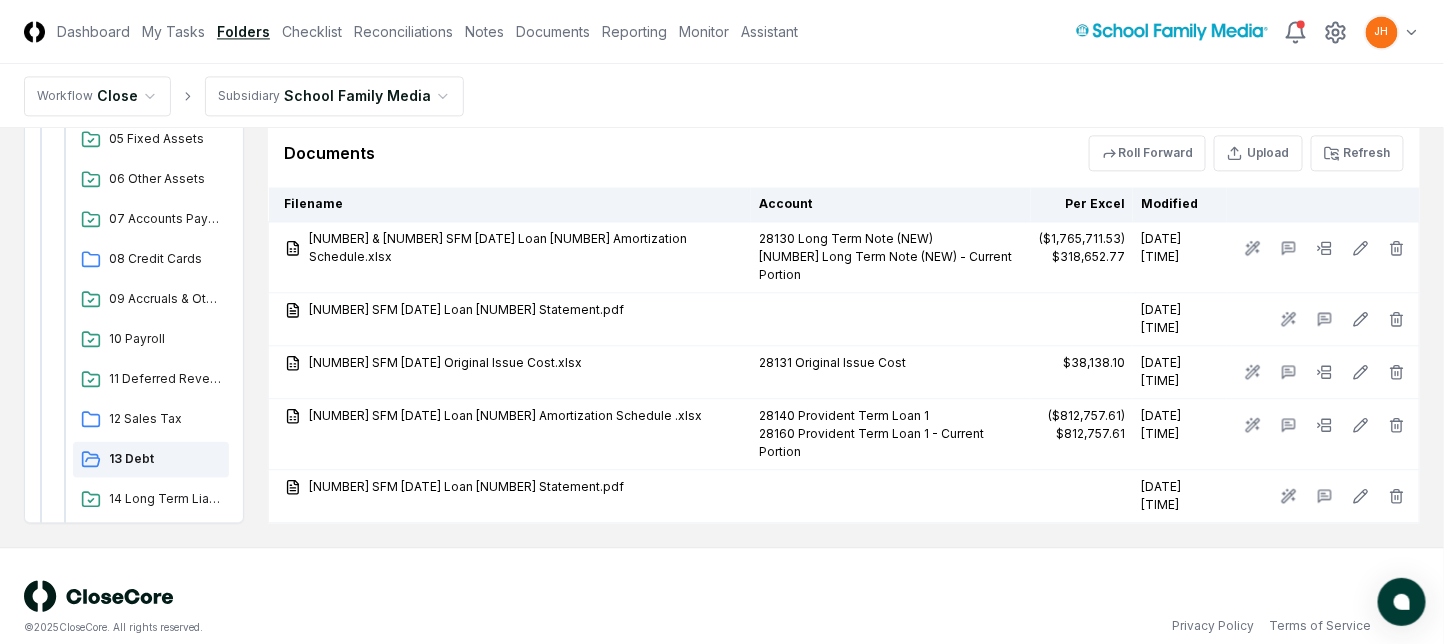 scroll, scrollTop: 1456, scrollLeft: 0, axis: vertical 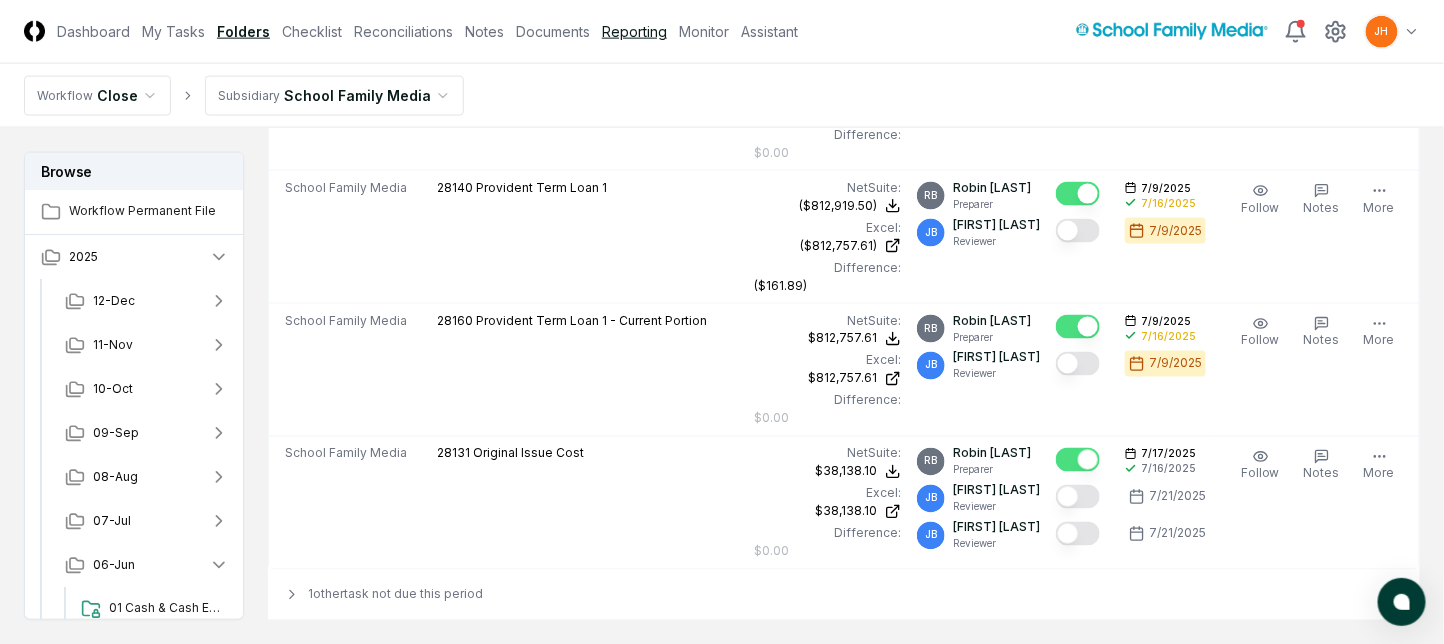 click on "Reporting" at bounding box center [634, 31] 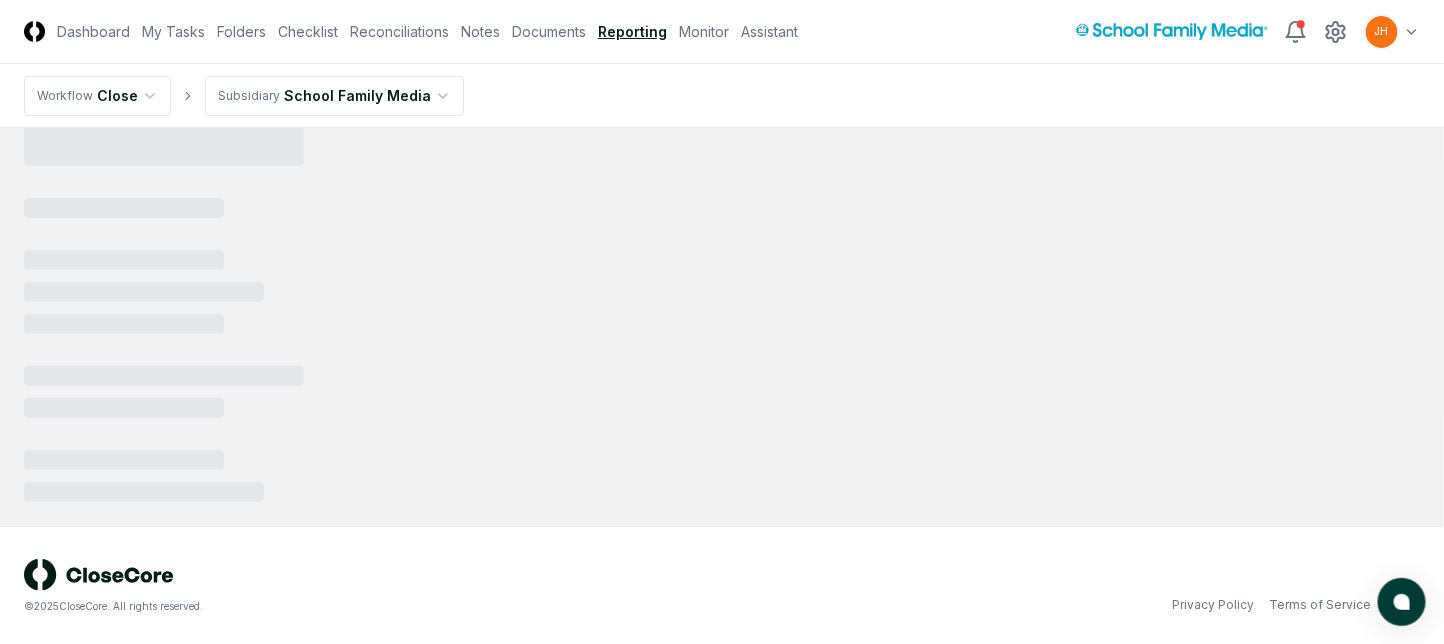 scroll, scrollTop: 0, scrollLeft: 0, axis: both 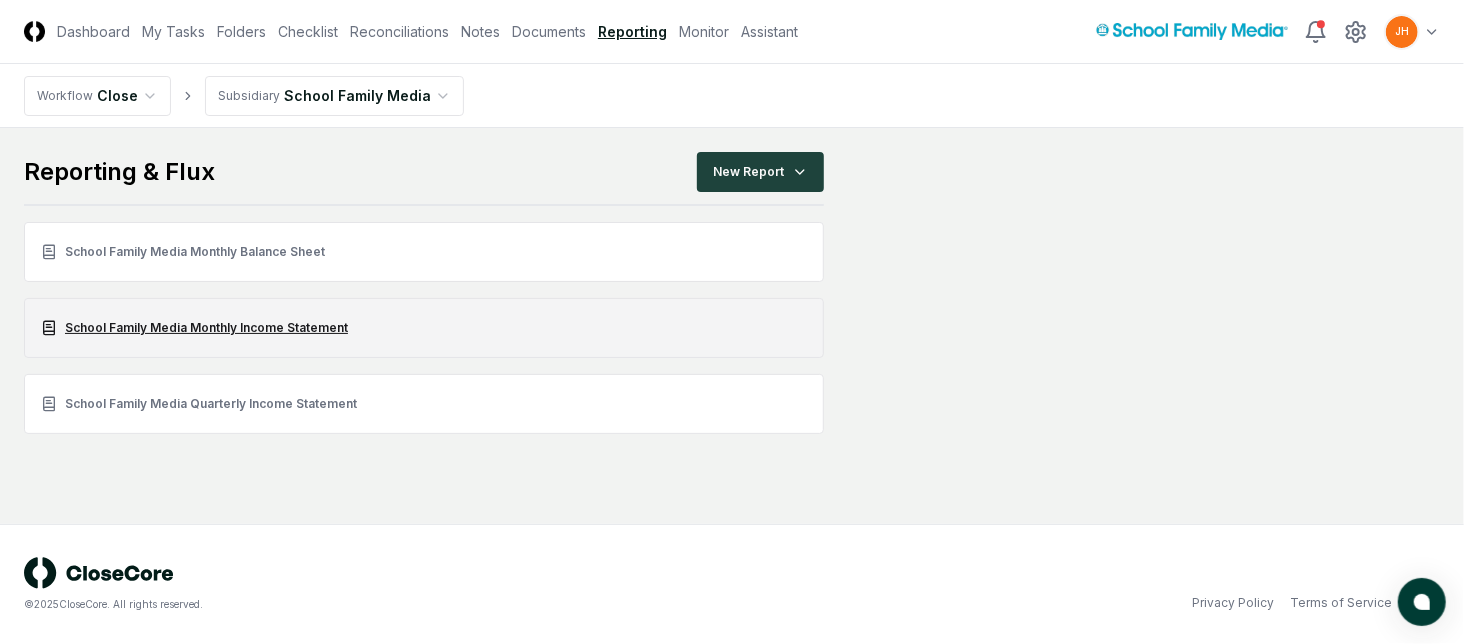 click on "School Family Media Monthly Income Statement" at bounding box center (424, 328) 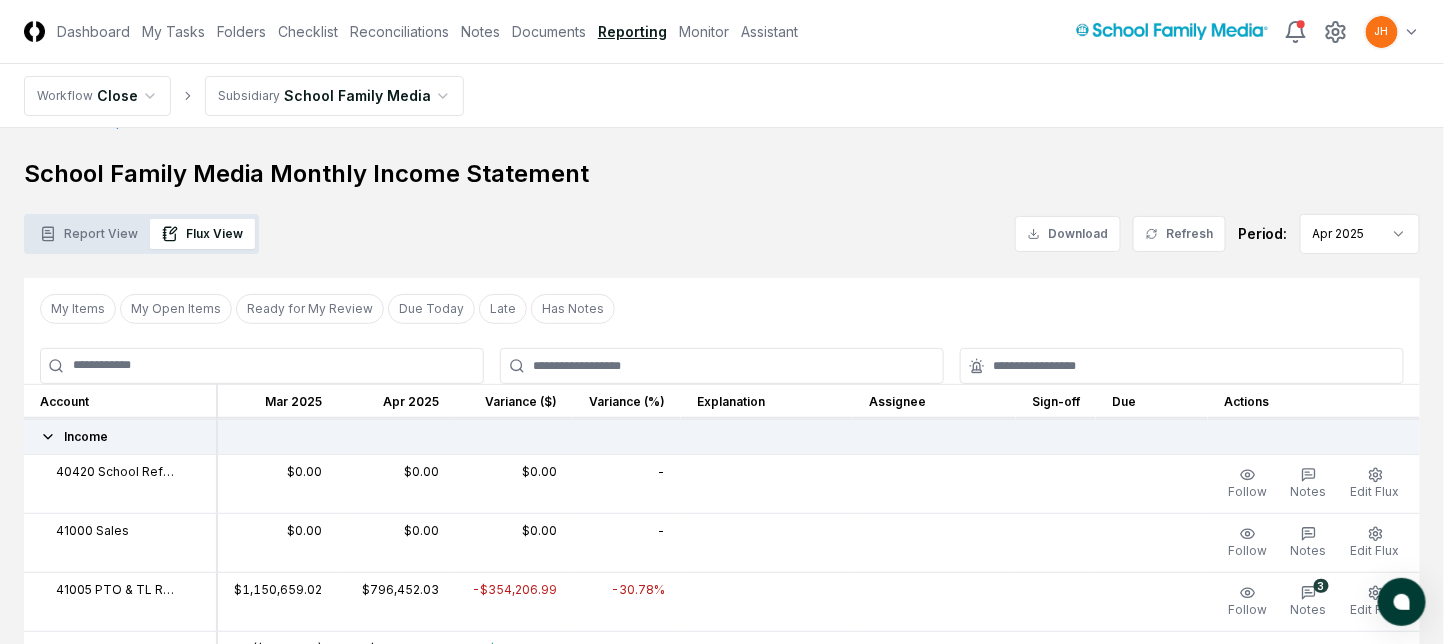 scroll, scrollTop: 0, scrollLeft: 0, axis: both 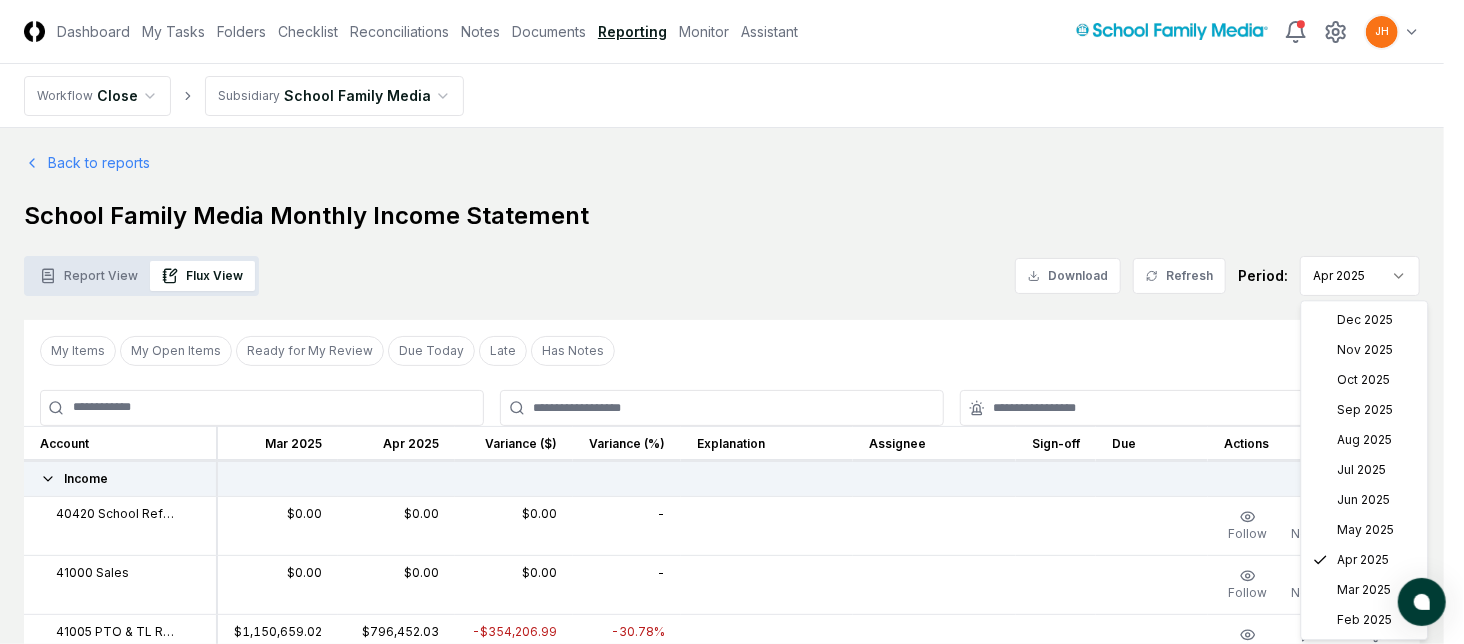 click on "CloseCore Dashboard My Tasks Folders Checklist Reconciliations Notes Documents Reporting Monitor Assistant Toggle navigation menu   JH Toggle user menu Workflow Close Subsidiary School Family Media Back to reports School Family Media Monthly Income Statement Report View Flux View Download Refresh Period: [MONTH] [YEAR] My Items My Open Items Ready for My Review Due Today Late Has Notes Clear Filter Account [MONTH] [YEAR] Variance ($) Variance (%) Explanation Assignee Sign-off Due Actions Income [NUMBER] School Refunds Uncashed $0.00 $0.00 $0.00 - Follow Notes Edit Flux [NUMBER] Sales $0.00 $0.00 $0.00 - Follow Notes Edit Flux [NUMBER] PTO & TL Revenue $1,150,659.02 $796,452.03 -$354,206.99 -30.78% Follow 3 Notes Edit Flux [NUMBER] School Supplies ($2,880.39) $13,983.83 +$16,864.22 +585.48% Follow Notes Edit Flux [NUMBER] Packaging Fee ($532.50) $1,275.00 +$1,807.50 +339.43% Follow Notes Edit Flux [NUMBER] Ship To Home Delivery $0.00 $0.00 $0.00 - Follow Notes Edit Flux [NUMBER] Last Chance Fee $0.00 $0.00 $0.00 - Follow Notes $0.00" at bounding box center (732, 6107) 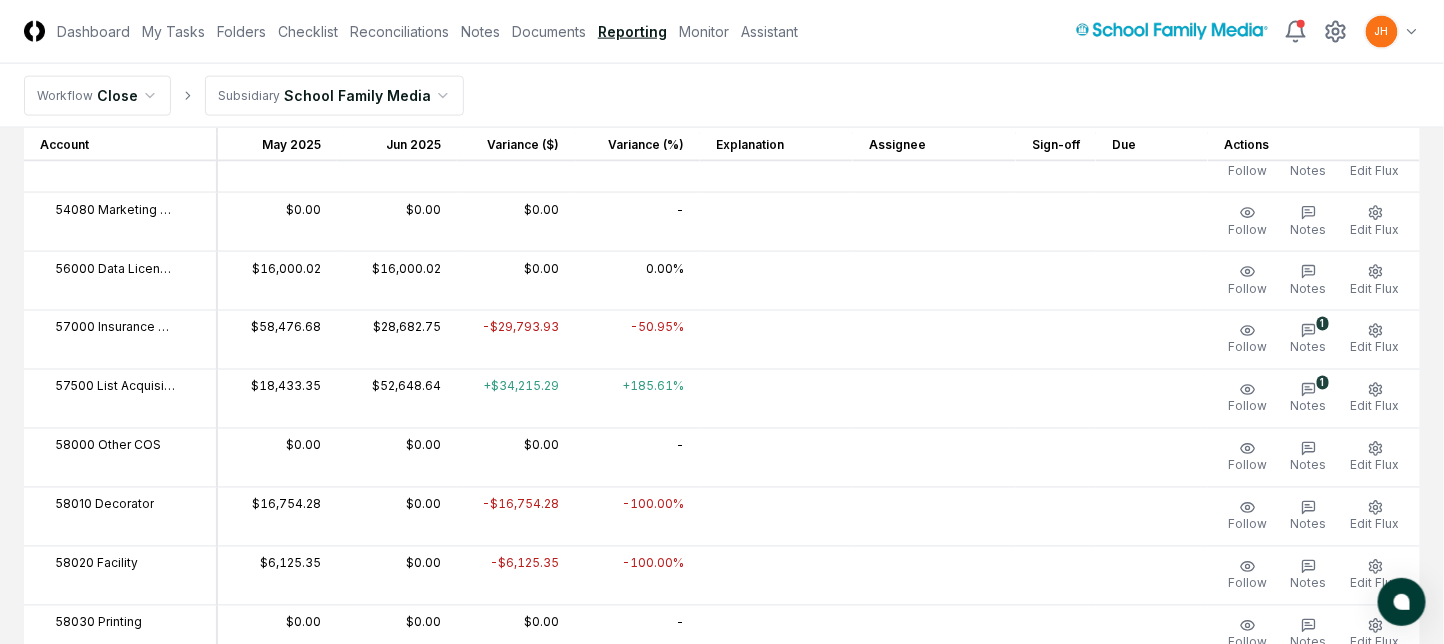 scroll, scrollTop: 3600, scrollLeft: 0, axis: vertical 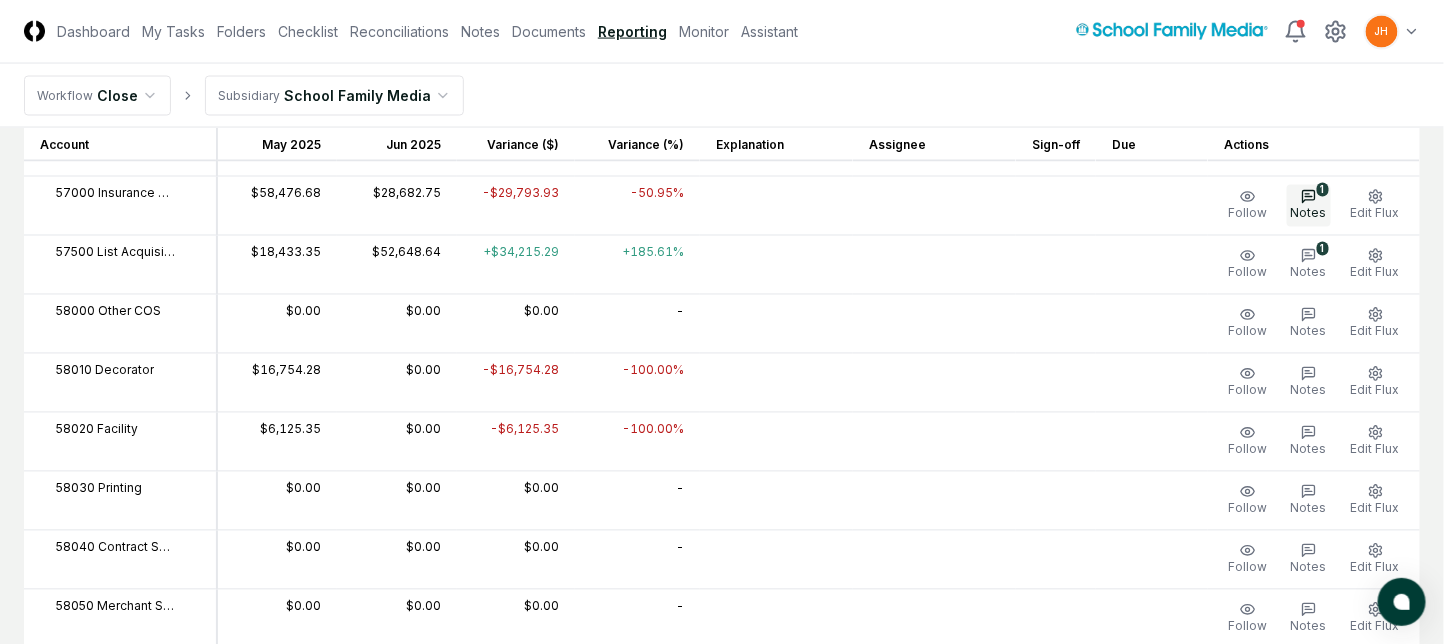 click on "1 Notes" at bounding box center [1309, 206] 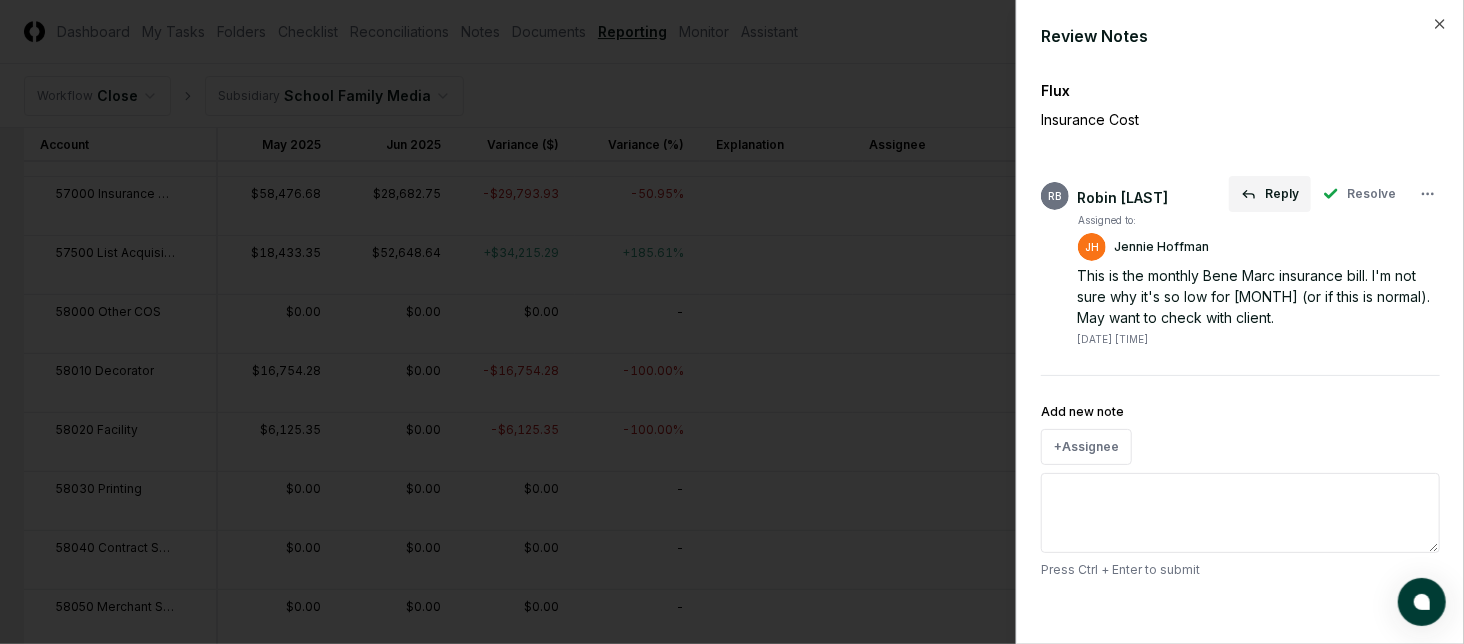 click on "Reply" at bounding box center (1270, 194) 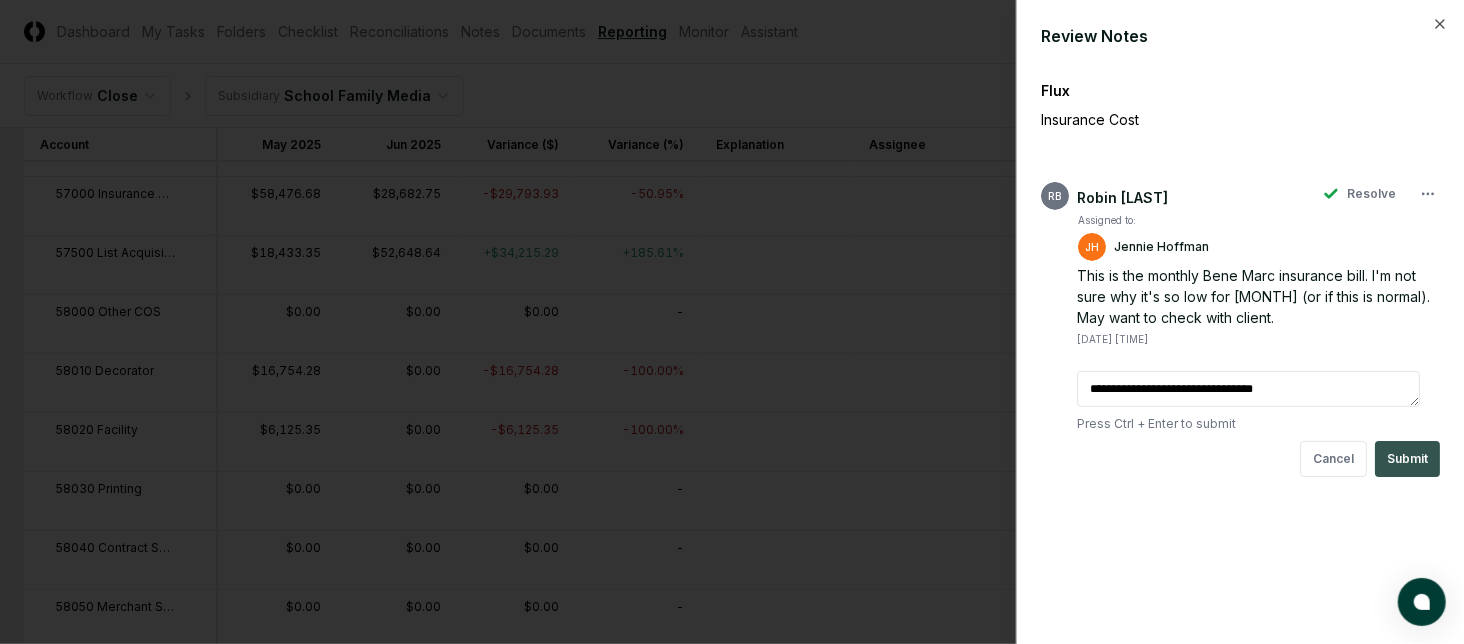 type on "**********" 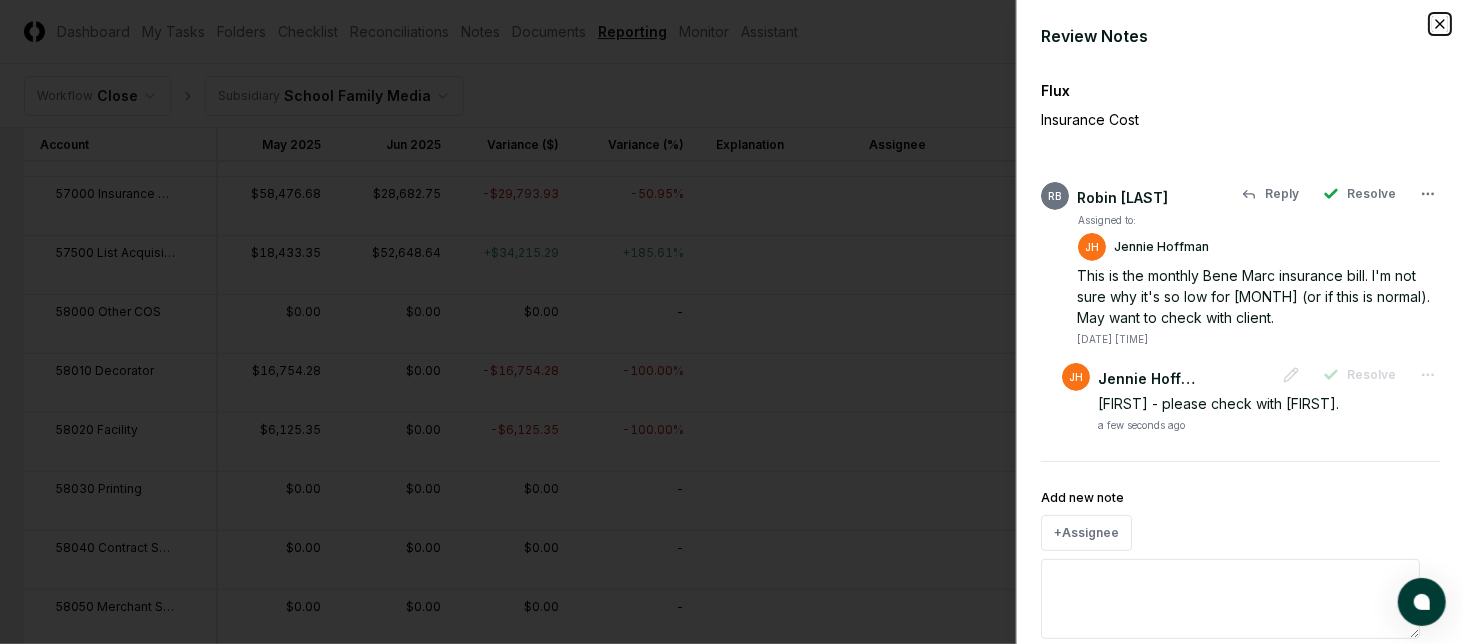 click 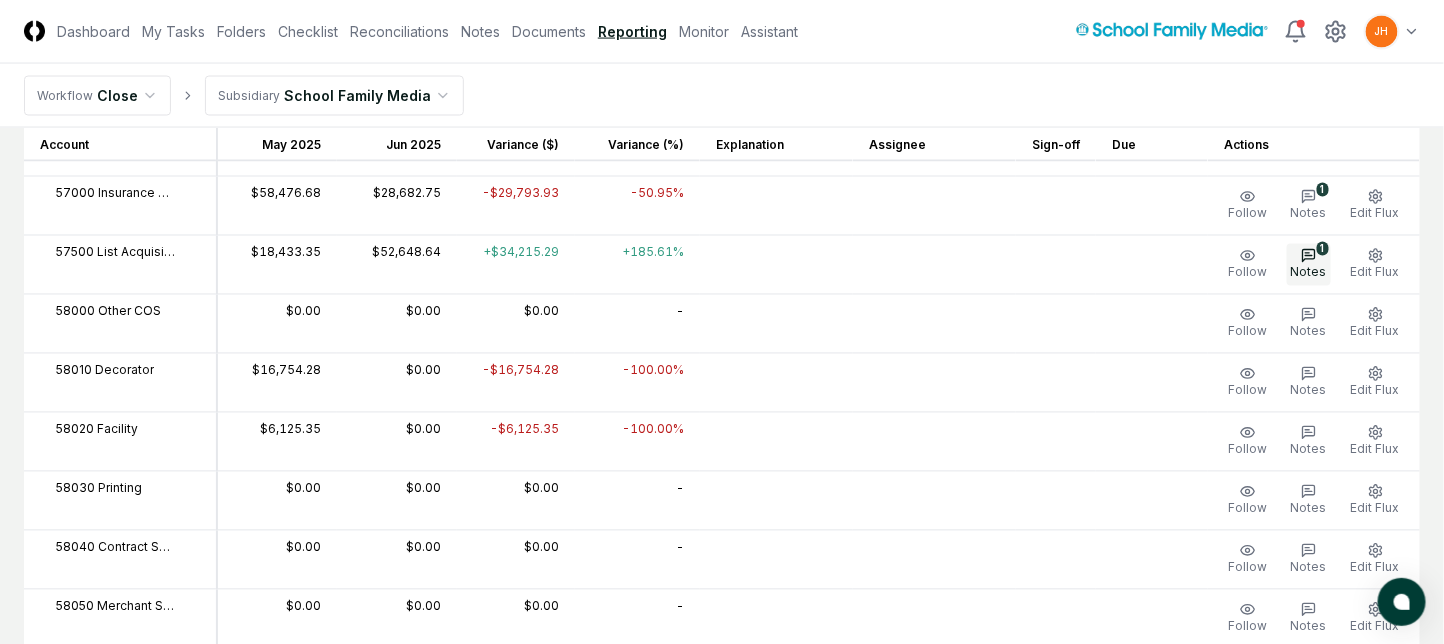 click 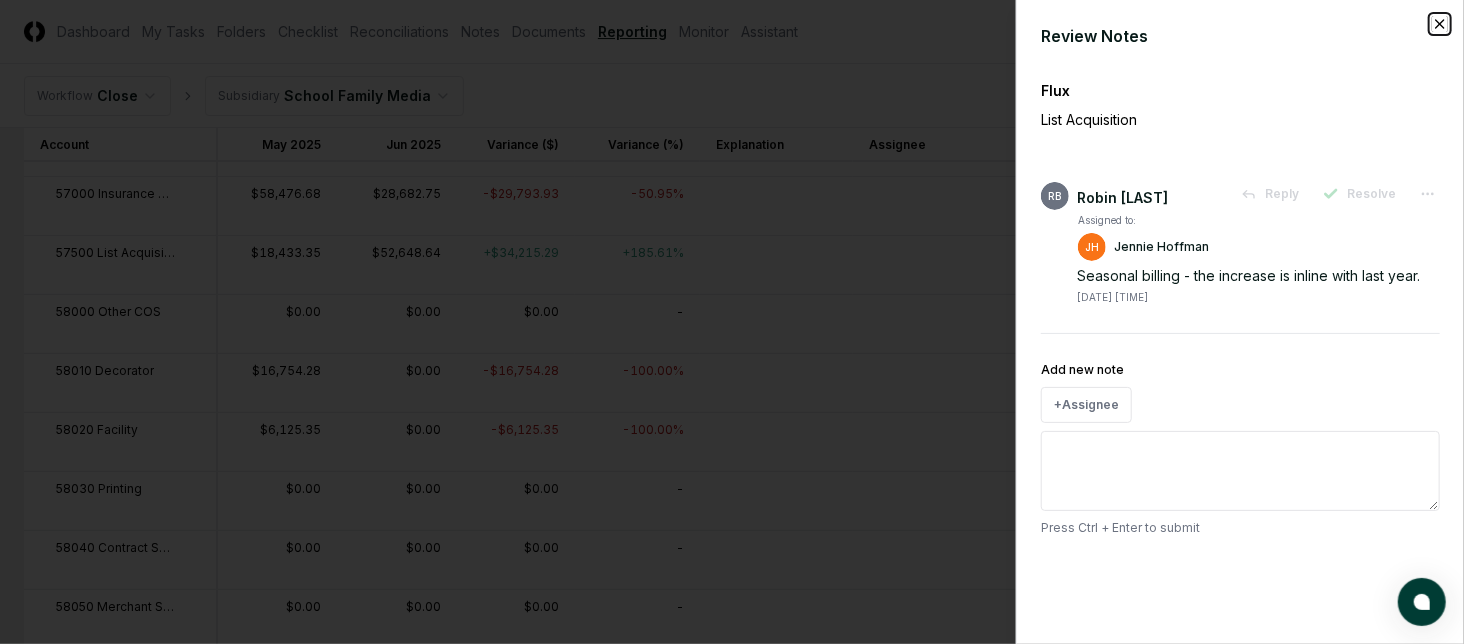 click 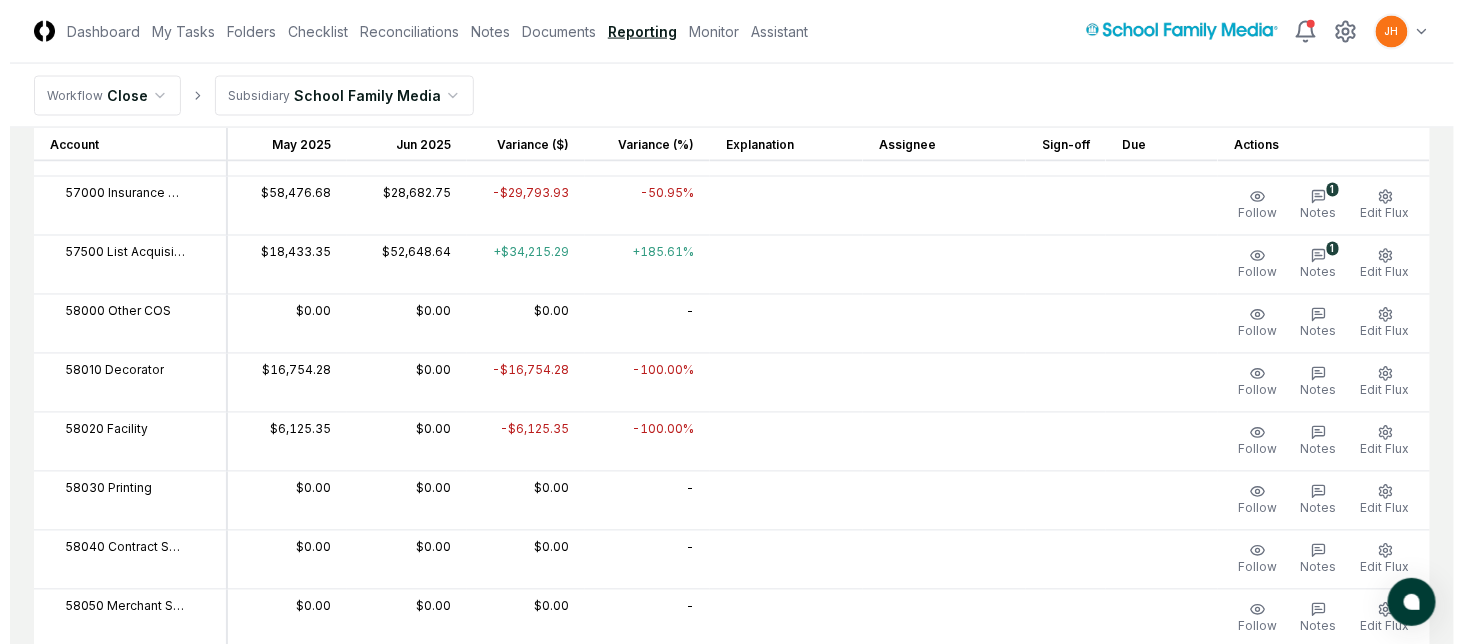 scroll, scrollTop: 3733, scrollLeft: 0, axis: vertical 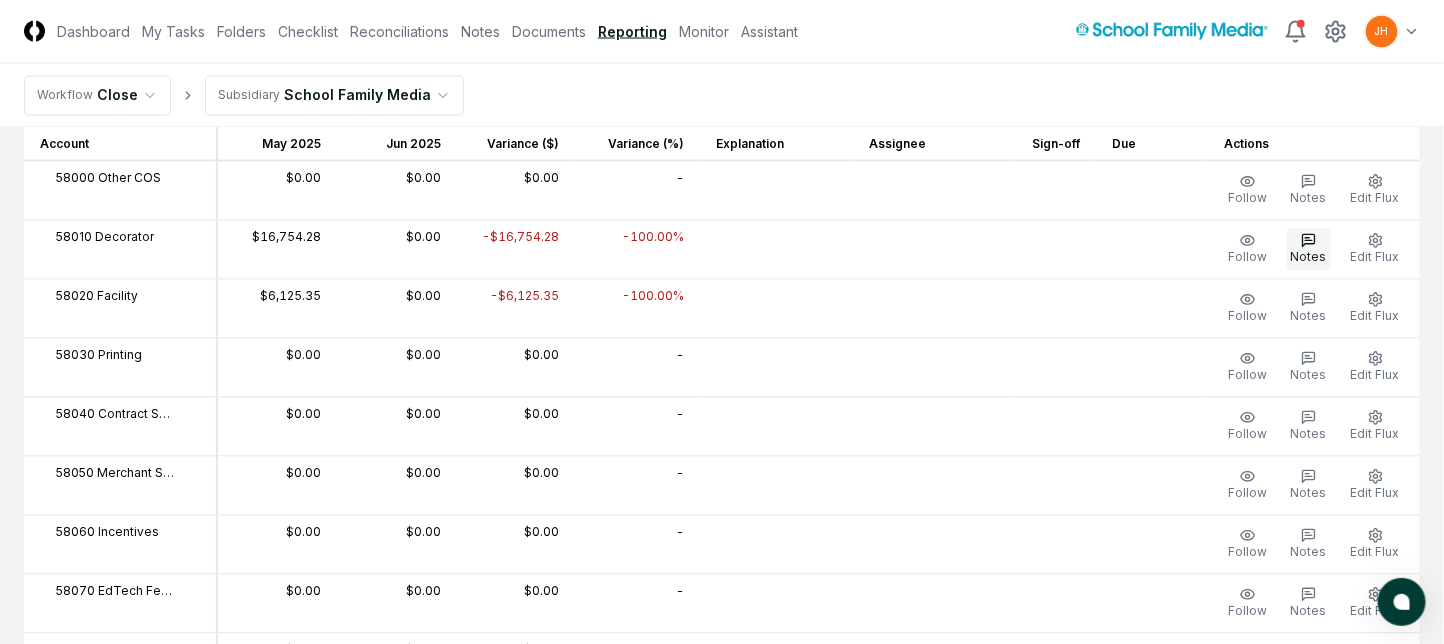 click on "Notes" at bounding box center [1309, 257] 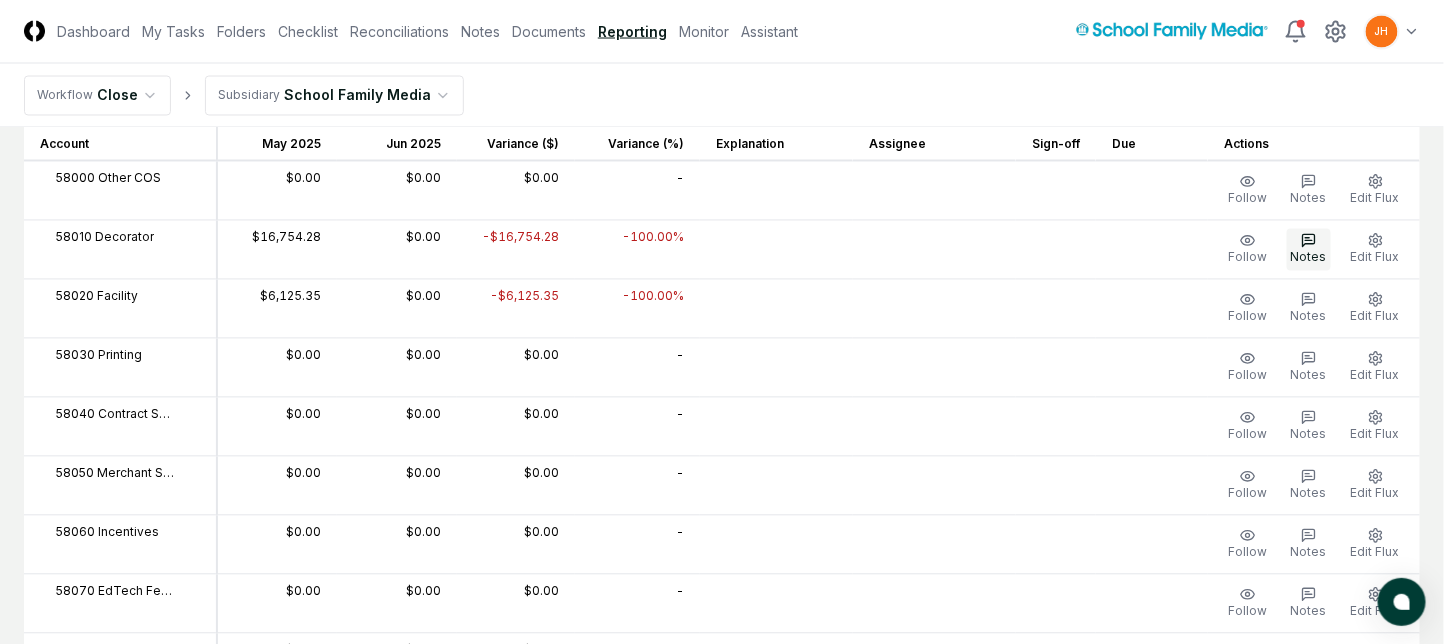 click 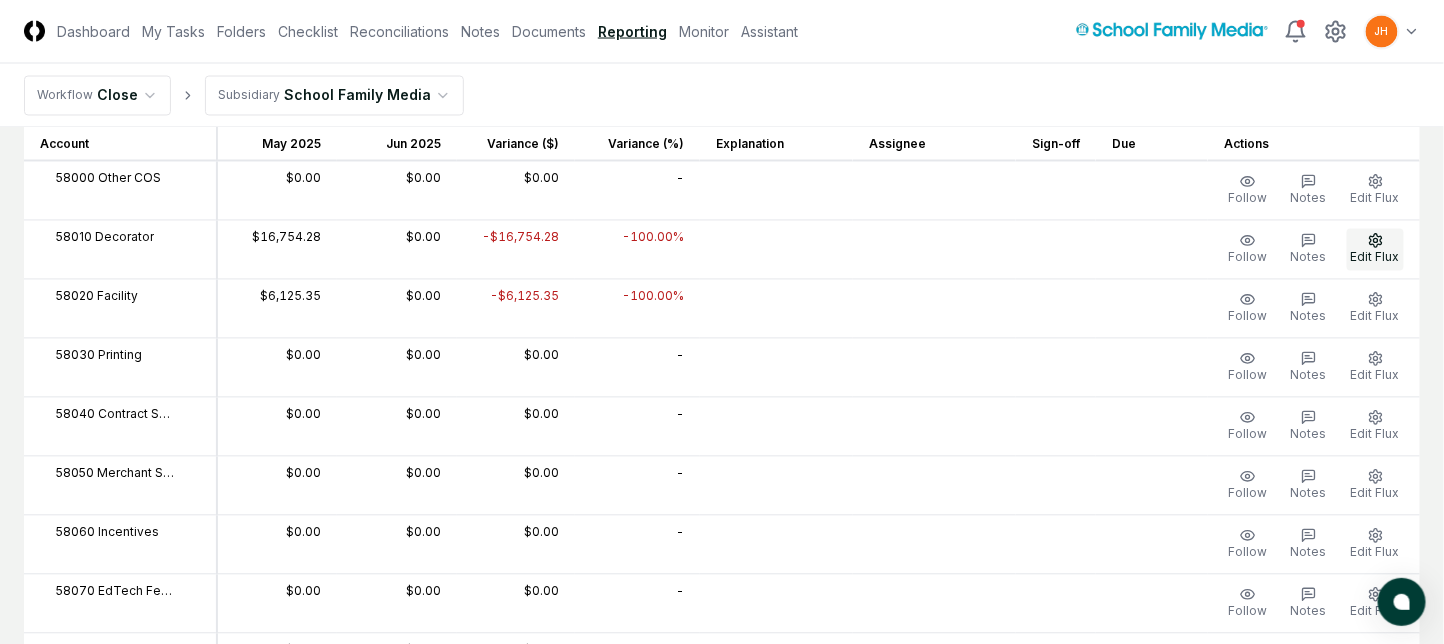 click on "Edit Flux" at bounding box center (1375, 257) 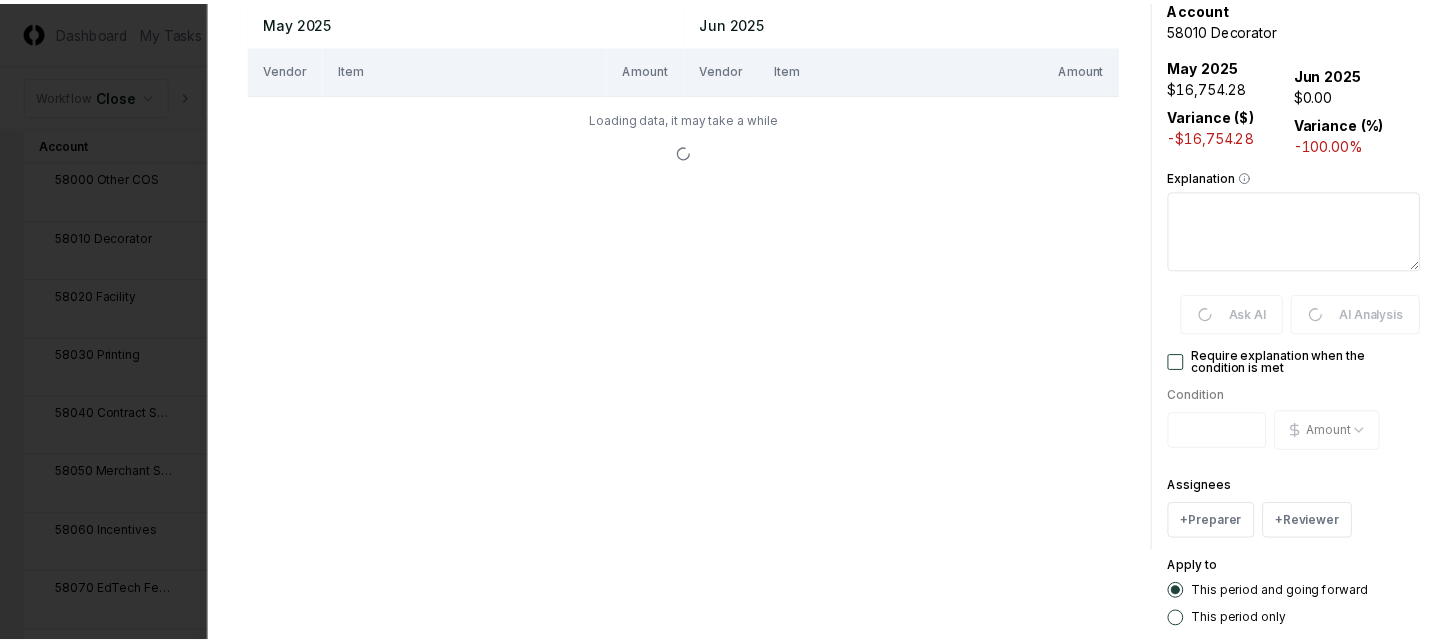 scroll, scrollTop: 0, scrollLeft: 0, axis: both 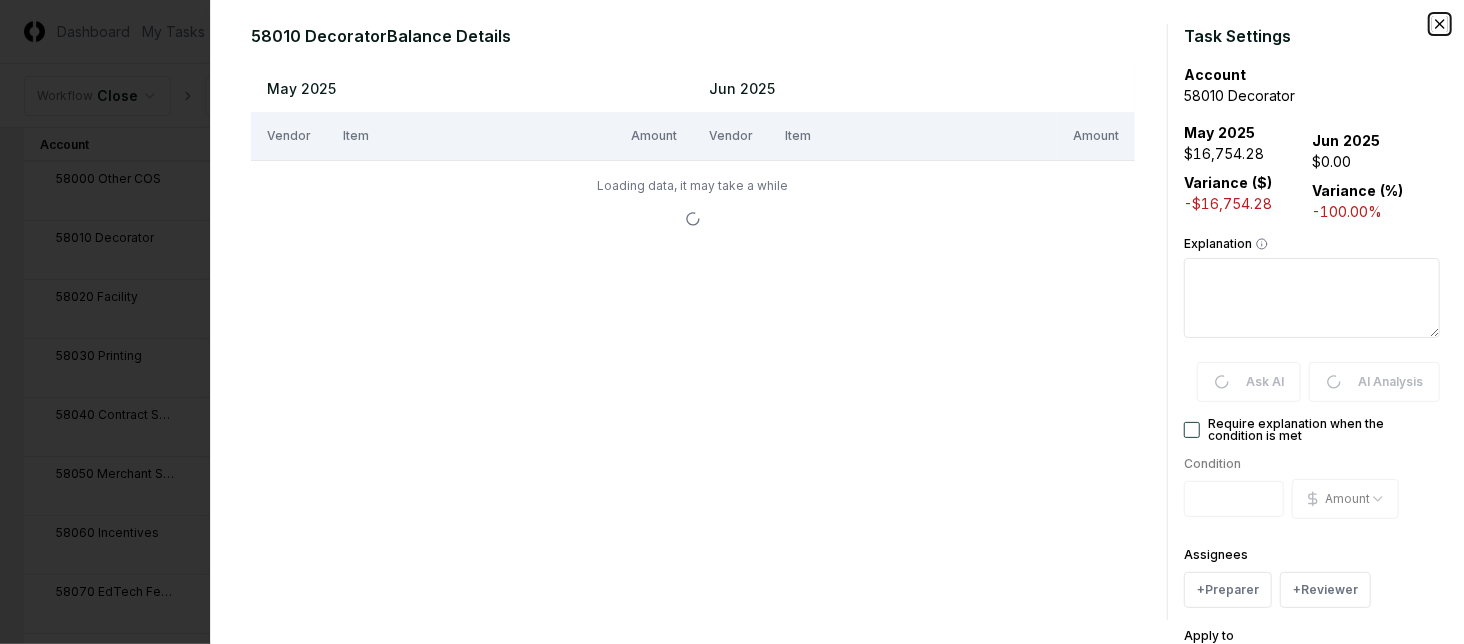 click 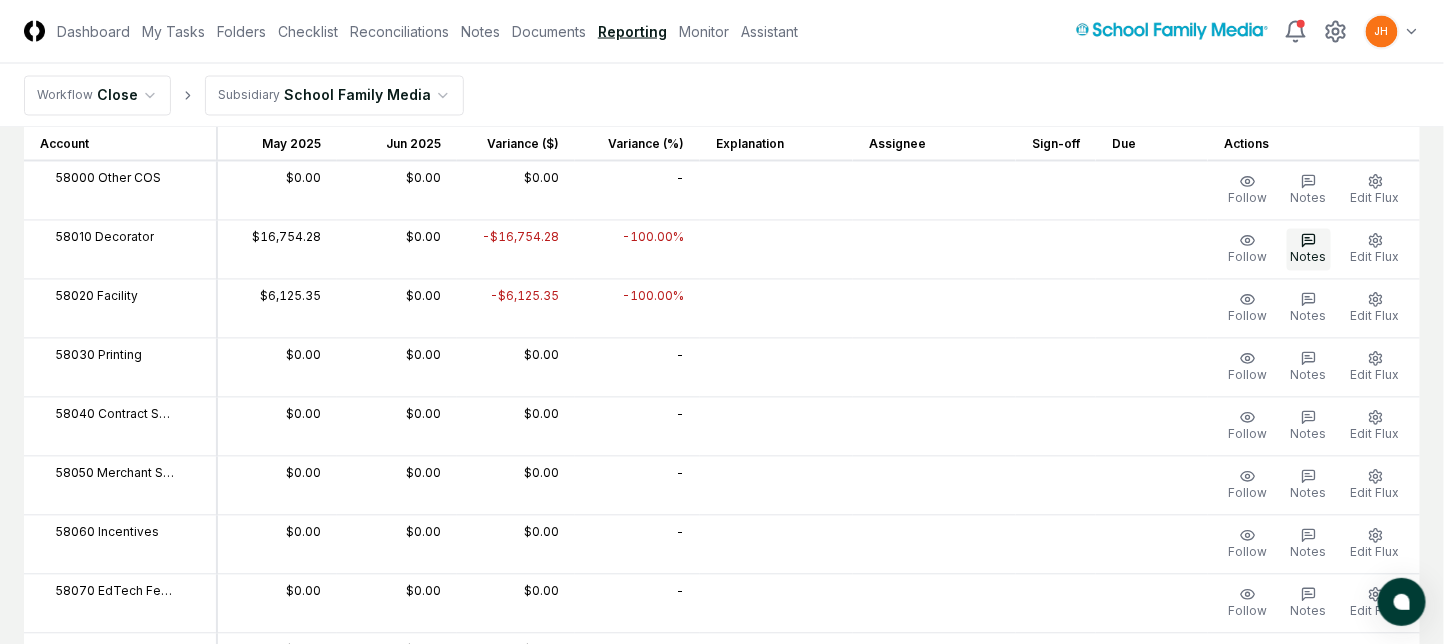 click on "Notes" at bounding box center [1309, 257] 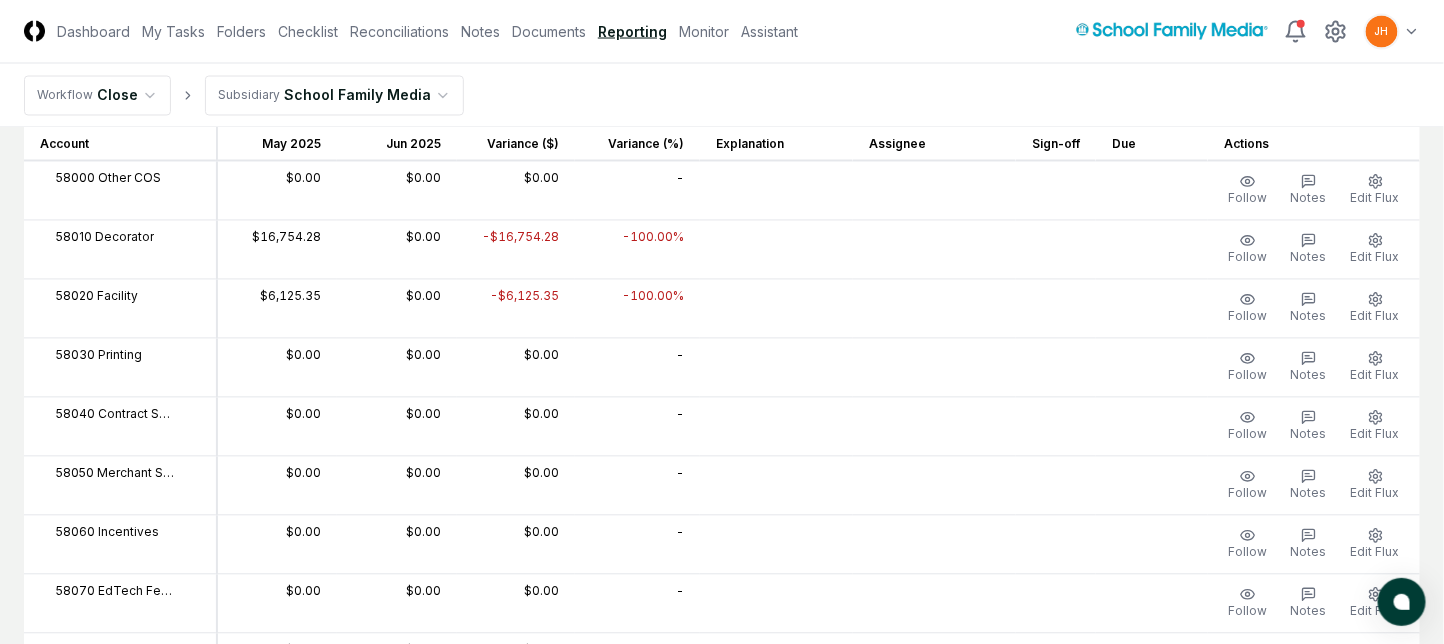 click at bounding box center [934, 249] 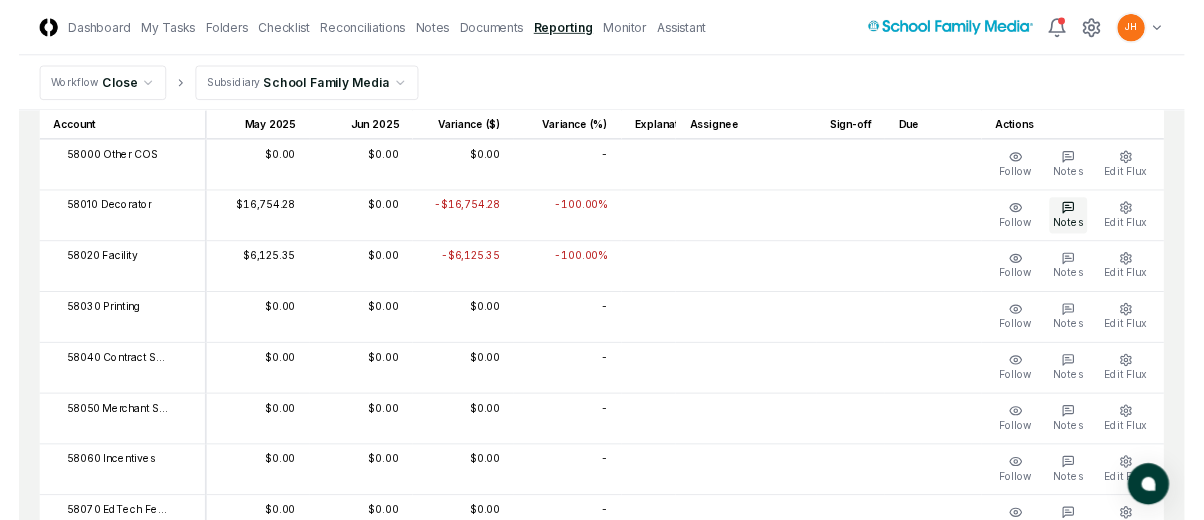 scroll, scrollTop: 3733, scrollLeft: 0, axis: vertical 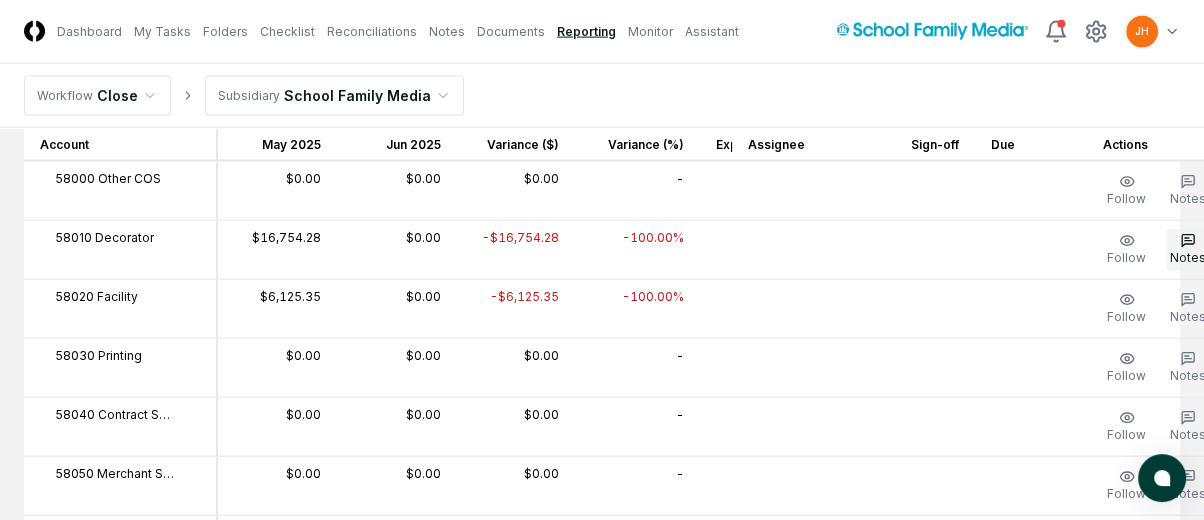 click on "Notes" at bounding box center [1188, 257] 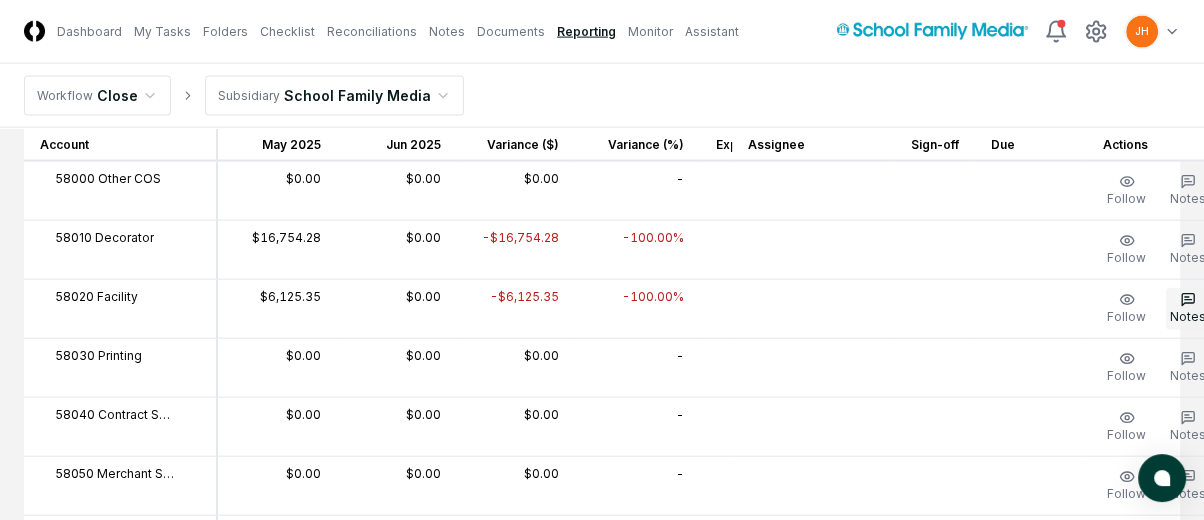 click on "Notes" at bounding box center [1188, 316] 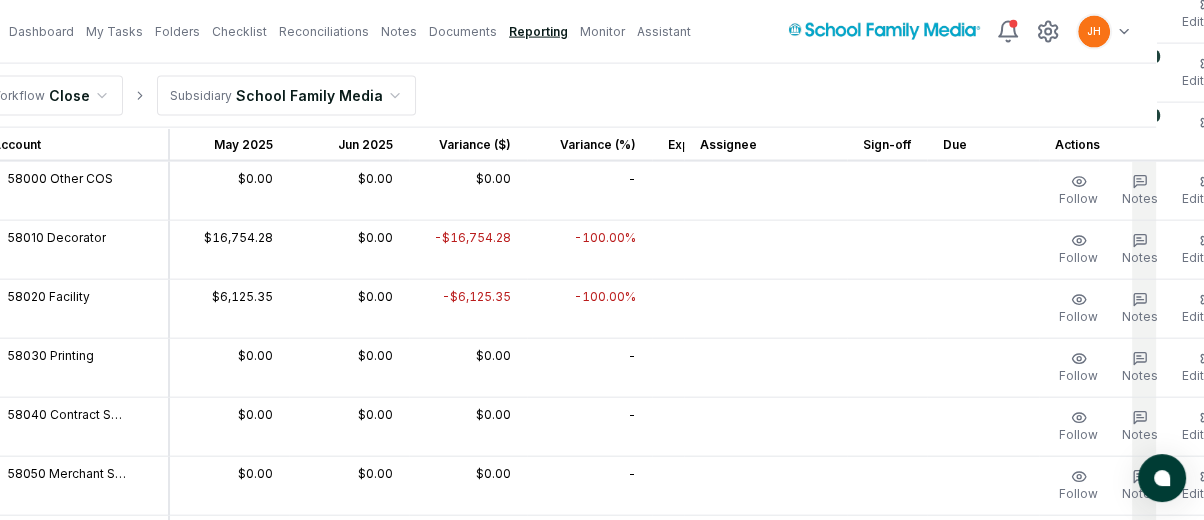 scroll, scrollTop: 3733, scrollLeft: 82, axis: both 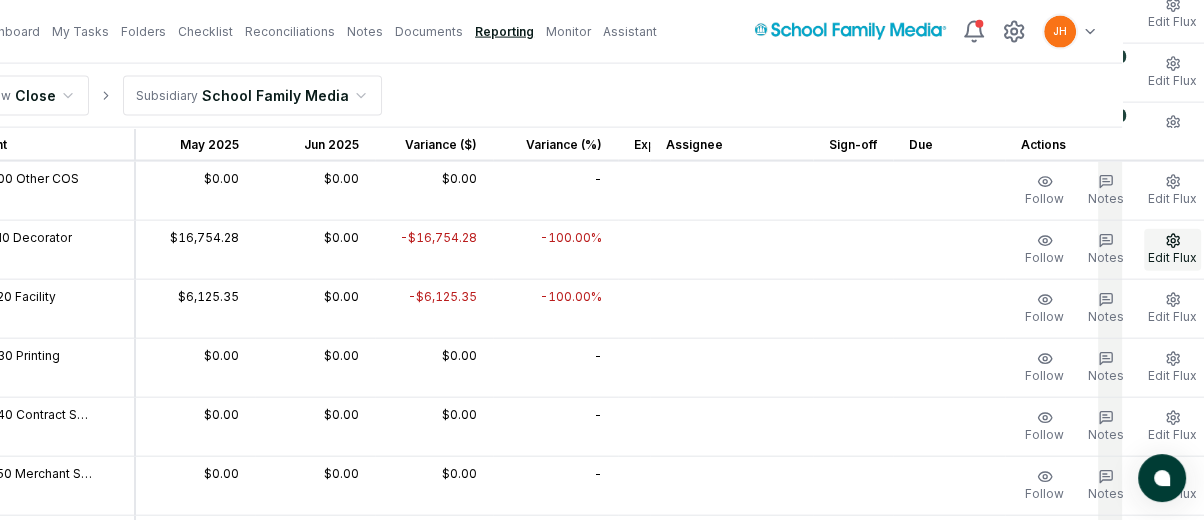 click 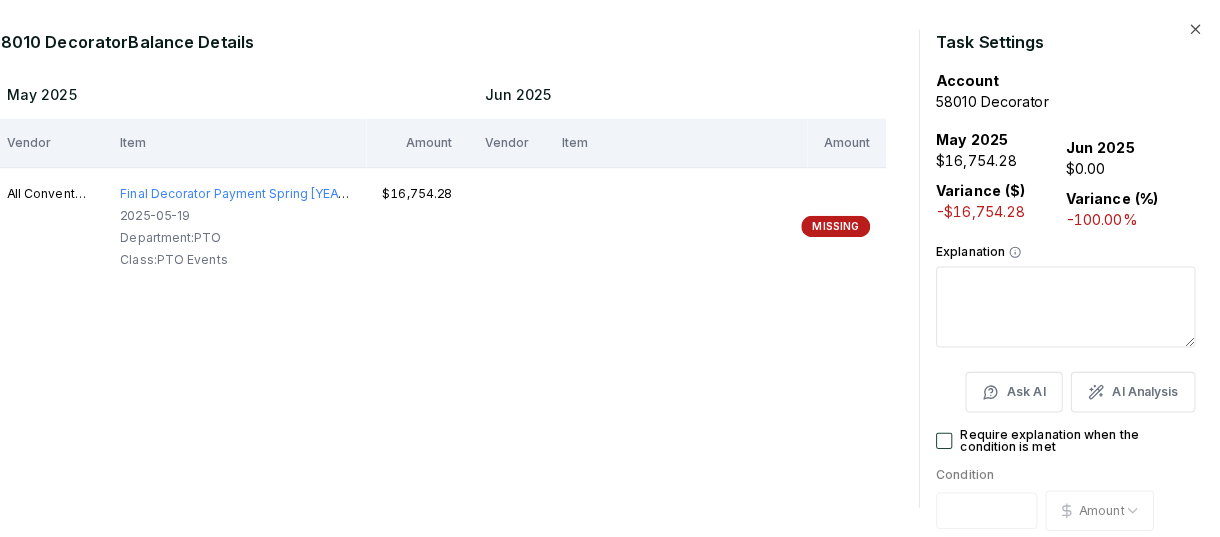 scroll, scrollTop: 3733, scrollLeft: 66, axis: both 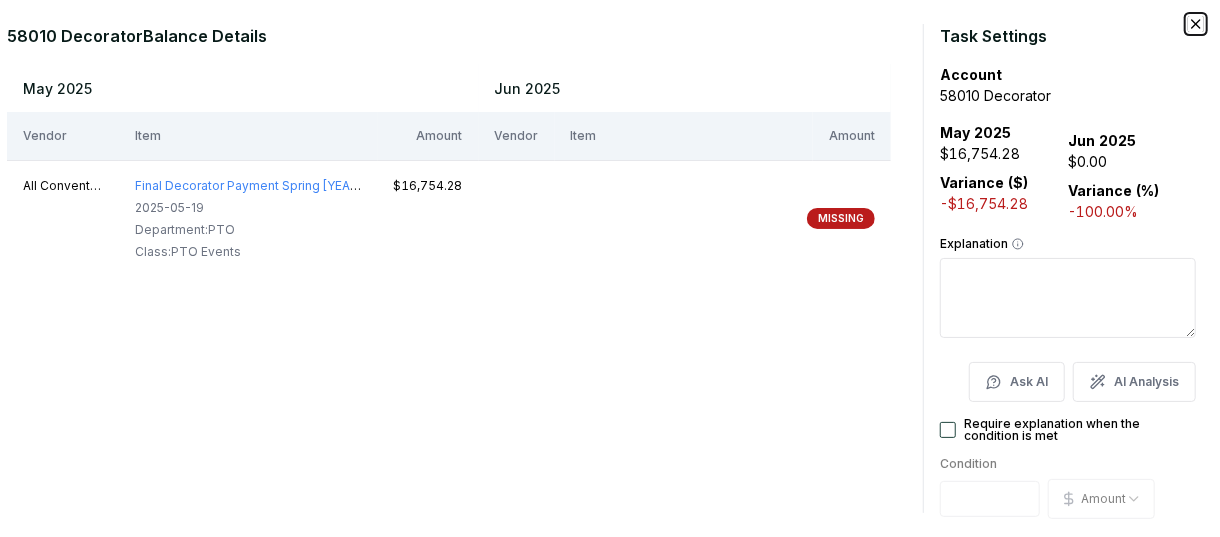 click 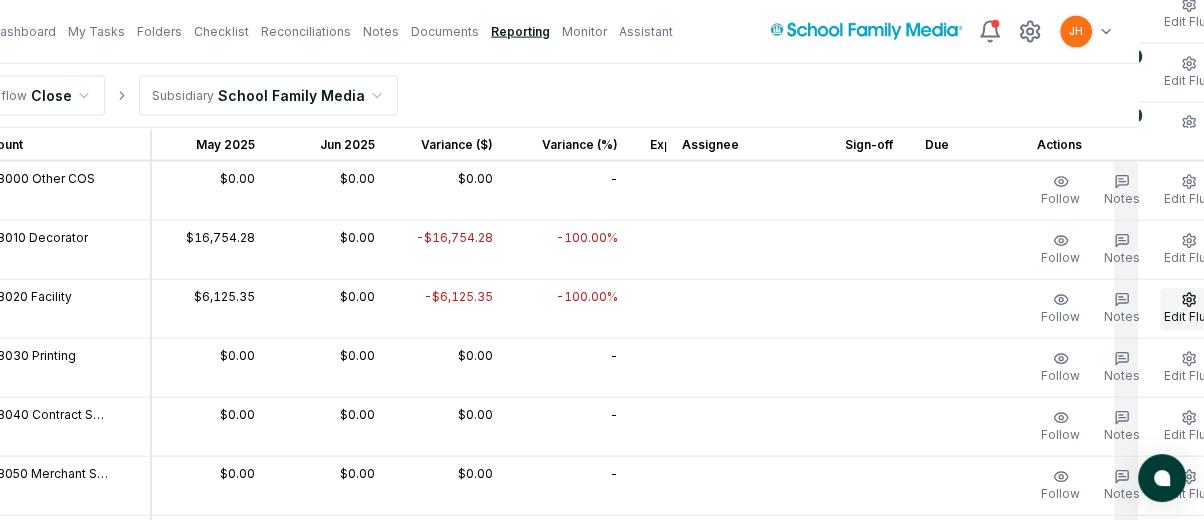 click on "Edit Flux" at bounding box center (1188, 316) 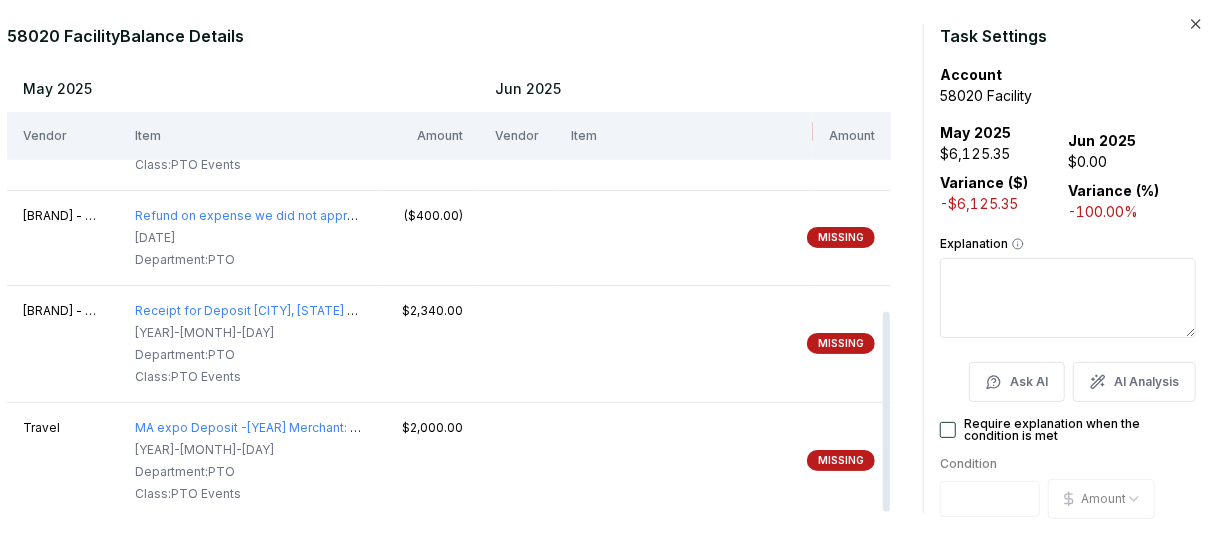 scroll, scrollTop: 557, scrollLeft: 0, axis: vertical 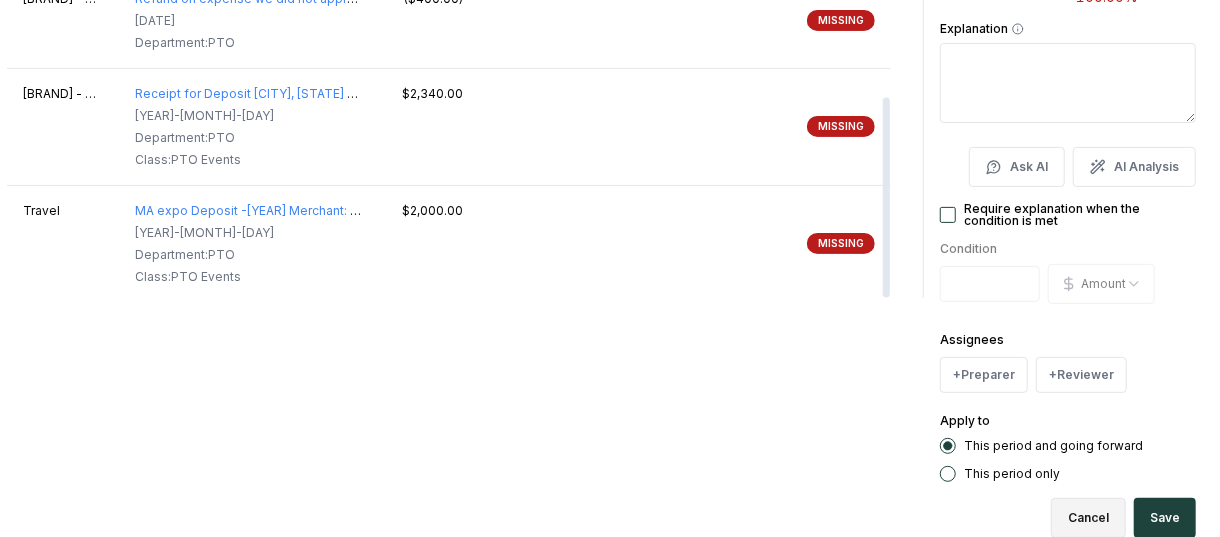 click on "Cancel" at bounding box center (1088, 518) 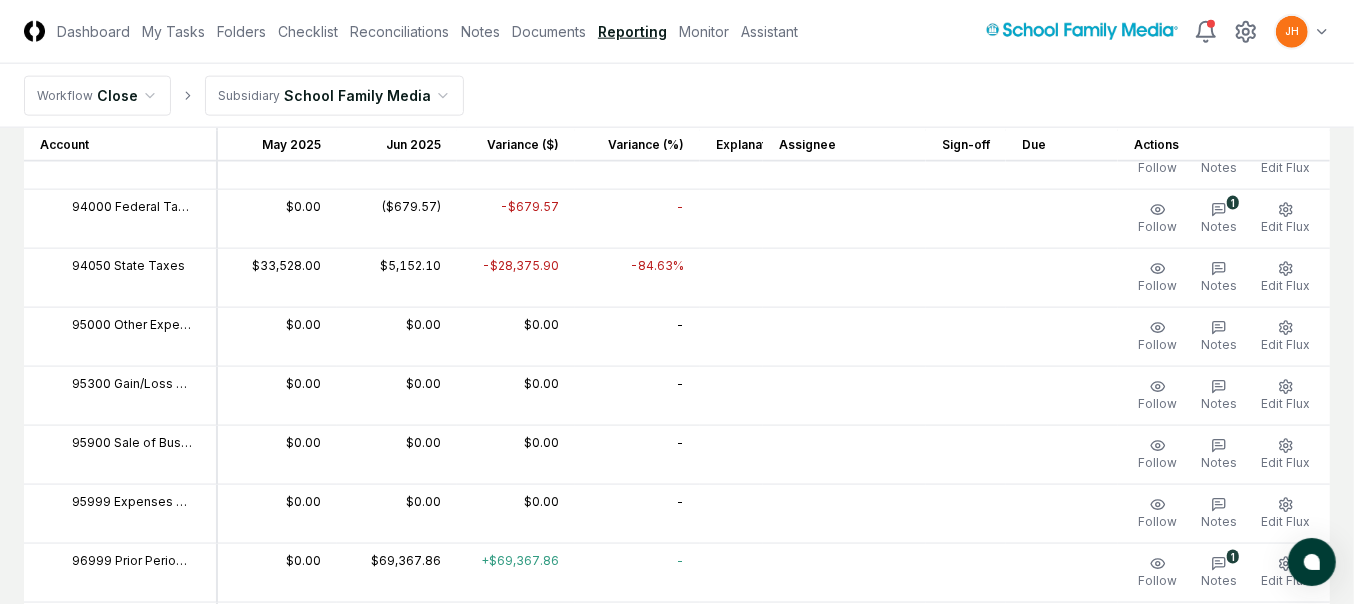 scroll, scrollTop: 11108, scrollLeft: 0, axis: vertical 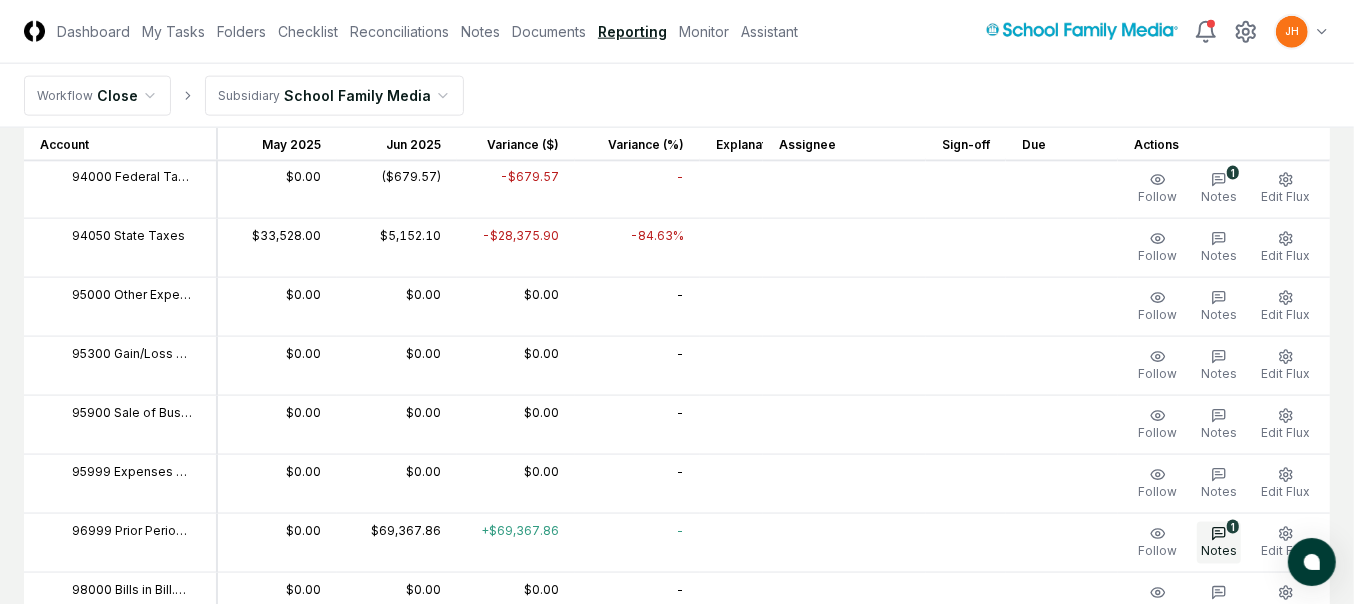 click on "Notes" at bounding box center [1219, 550] 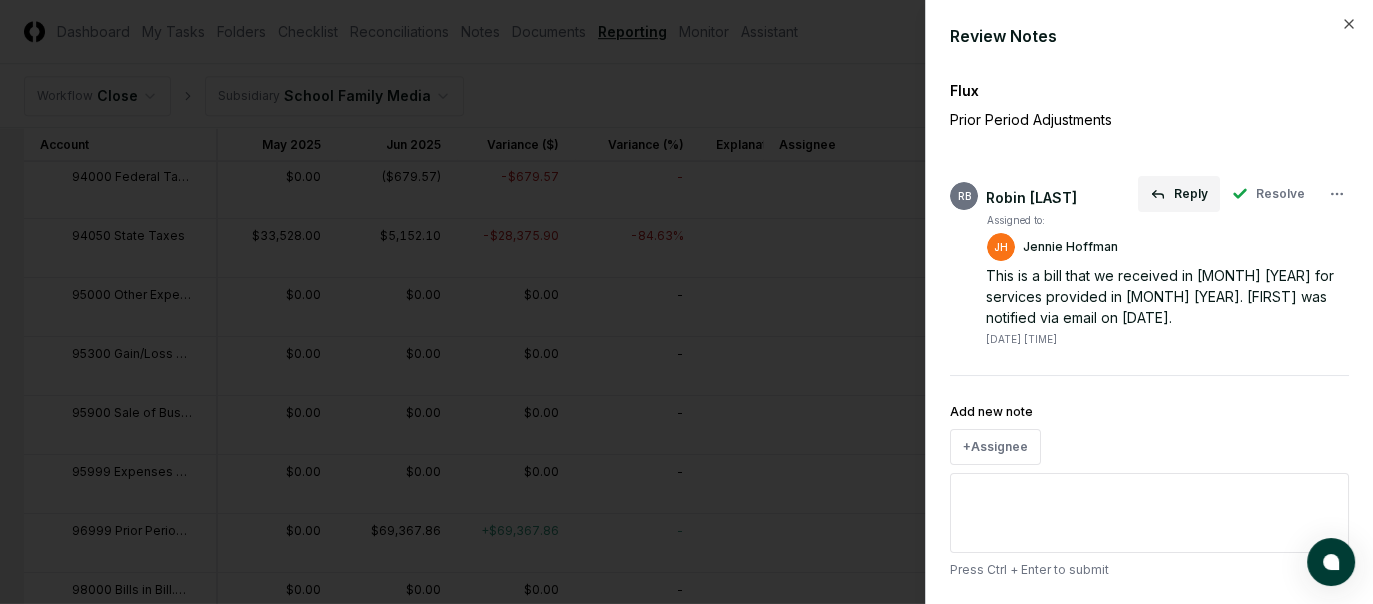 click 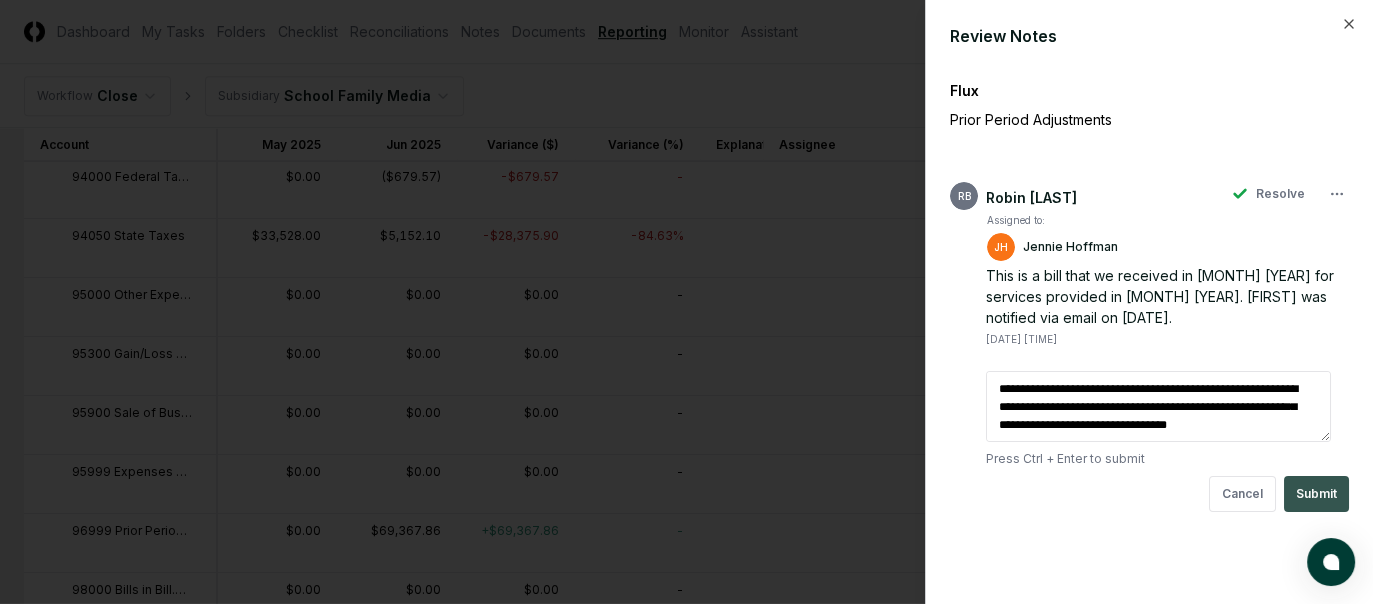type on "**********" 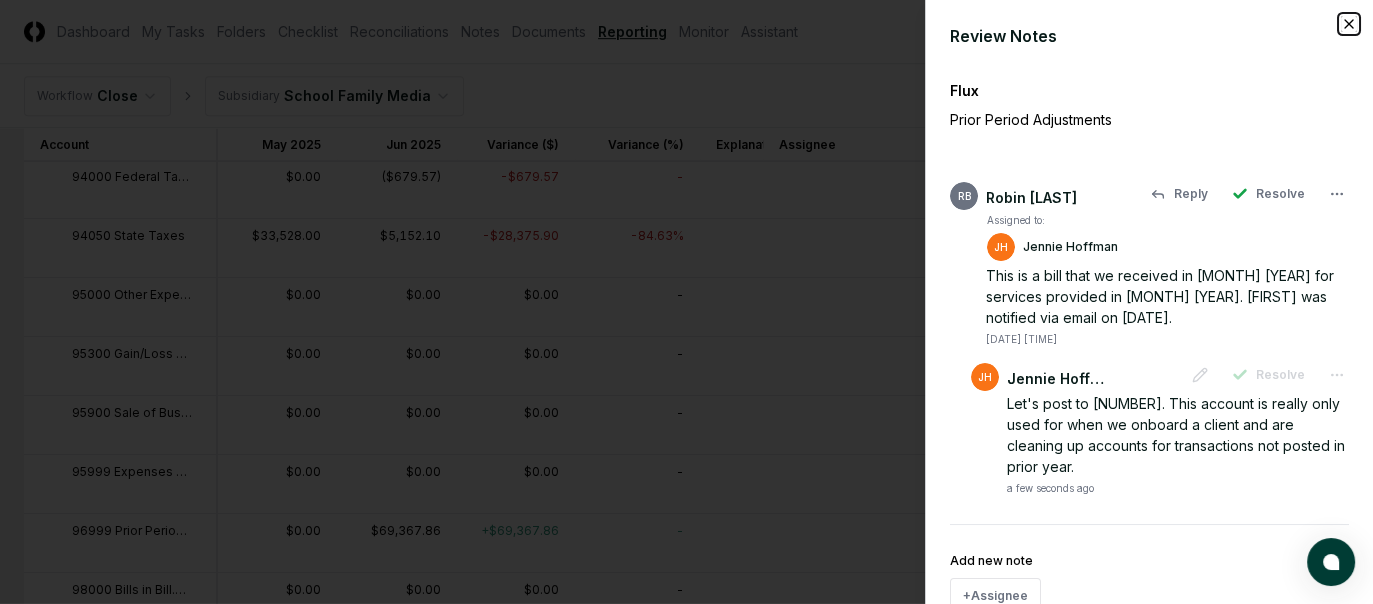 click 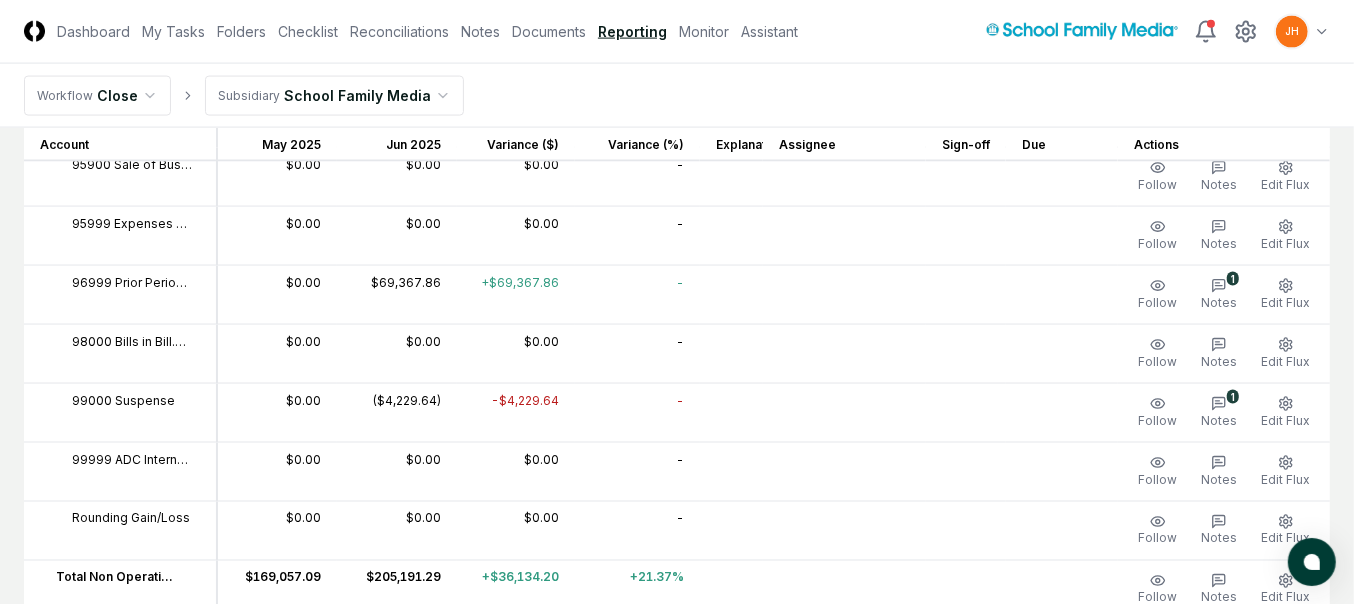 scroll, scrollTop: 11358, scrollLeft: 0, axis: vertical 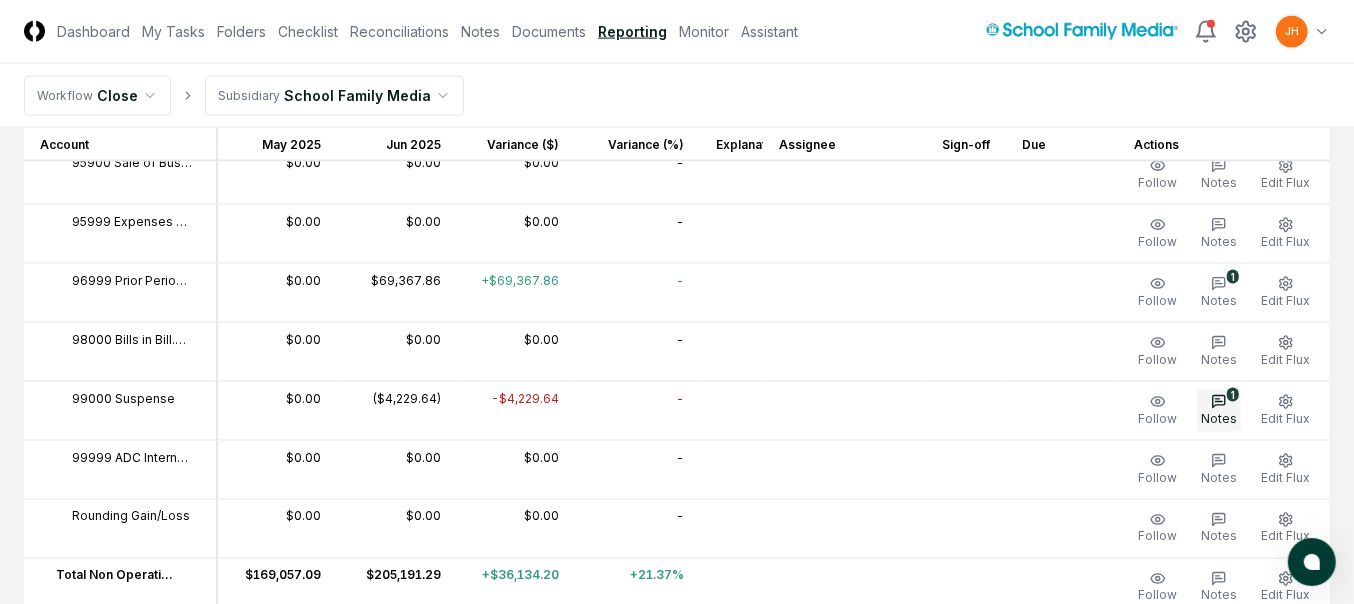 click on "1 Notes" at bounding box center [1219, 411] 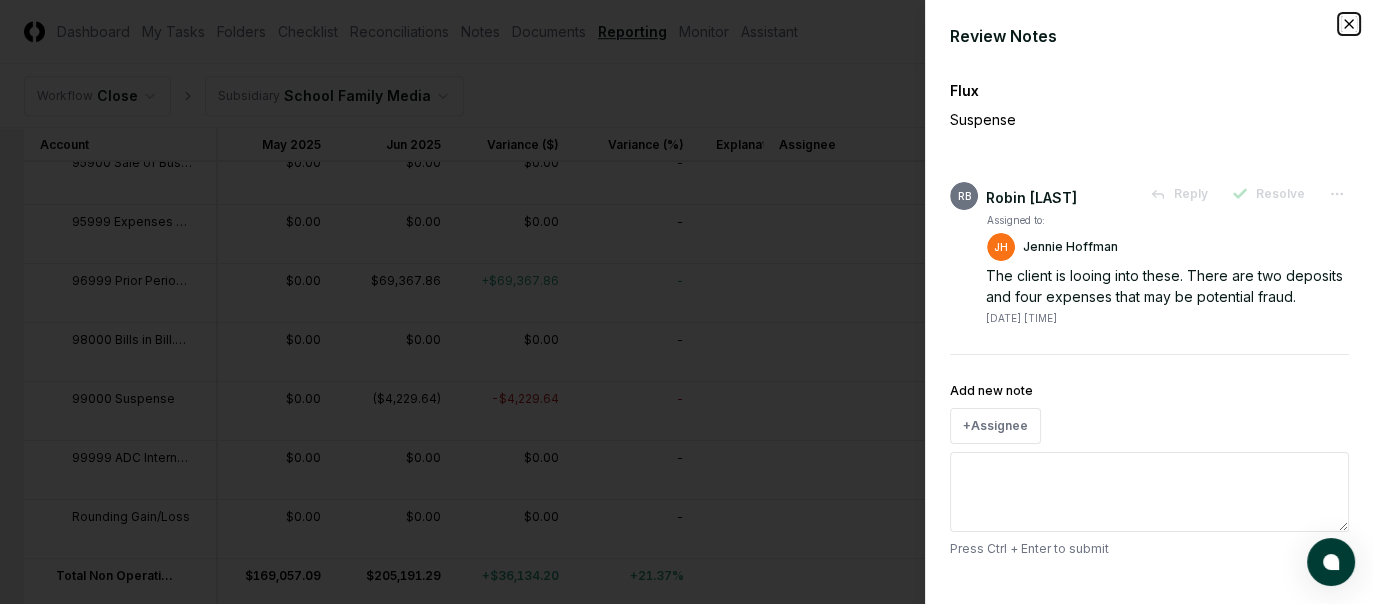 click 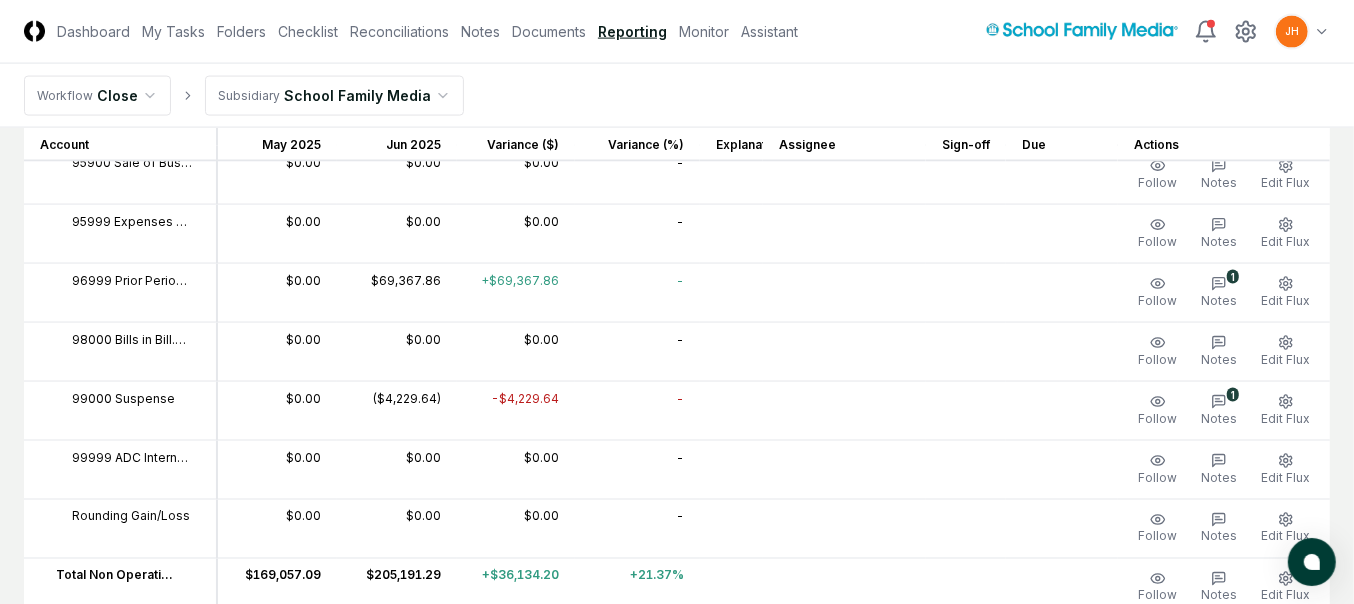scroll, scrollTop: 11483, scrollLeft: 0, axis: vertical 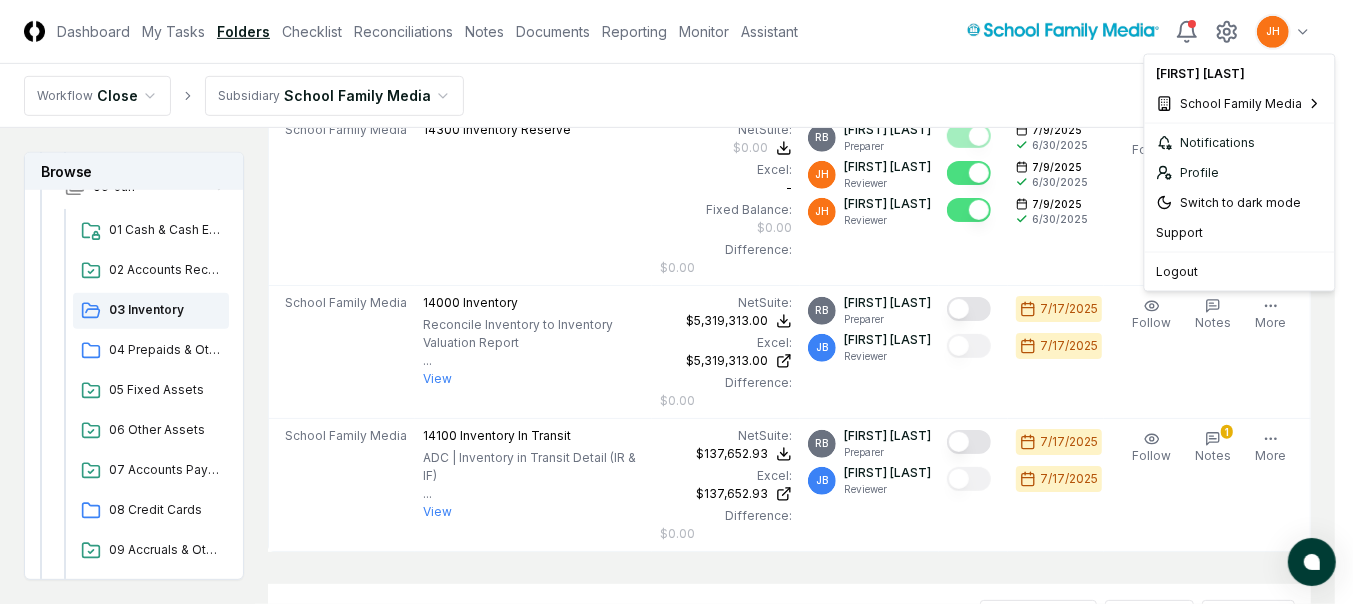 click on "CloseCore Dashboard My Tasks Folders Checklist Reconciliations Notes Documents Reporting Monitor Assistant Toggle navigation menu   JH Toggle user menu Workflow Close Subsidiary School Family Media Browse Workflow Permanent File 2025 12-Dec 11-Nov 10-Oct 09-Sep 08-Aug 07-Jul 01 Cash & Cash Equivalents 02 Accounts Receivable 03 Inventory 04 Prepaids & Other Current Assets 05 Fixed Assets 06 Other Assets 07 Accounts Payable 08 Credit Cards 09 Accruals & Other ST Liab 10 Payroll 11 Deferred Revenue 12 Sales Tax 13 Debt 14 Long Term Liabilities 15 Equity 16 Leases Income Statement & Other ME Tasks 06-Jun 01 Cash & Cash Equivalents 02 Accounts Receivable 03 Inventory 04 Prepaids & Other Current Assets 05 Fixed Assets 06 Other Assets 07 Accounts Payable 08 Credit Cards 09 Accruals & Other ST Liab 10 Payroll 11 Deferred Revenue 12 Sales Tax 13 Debt 14 Long Term Liabilities 15 Equity 16 Leases Income Statement & Other ME Tasks 05-May 04-Apr 03-Mar 02-Feb 01-Jan Change Folder Cancel Reassign June 2025: 03 Inventory 1" at bounding box center (677, 167) 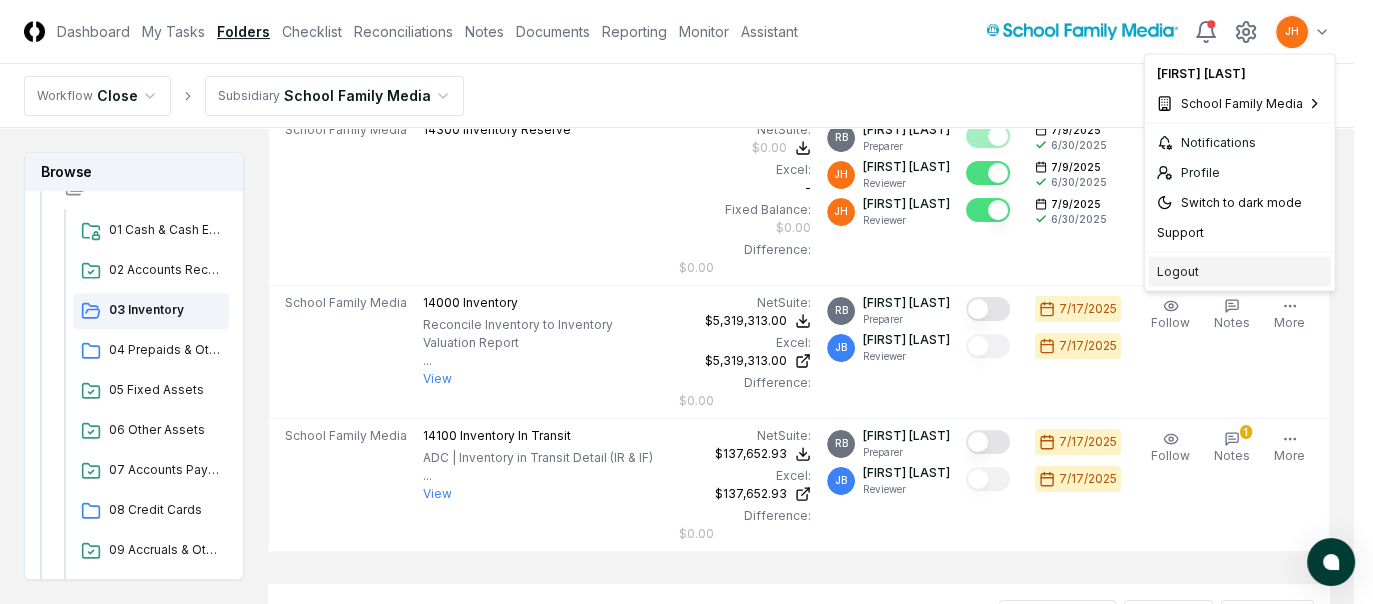 click on "Logout" at bounding box center (1240, 272) 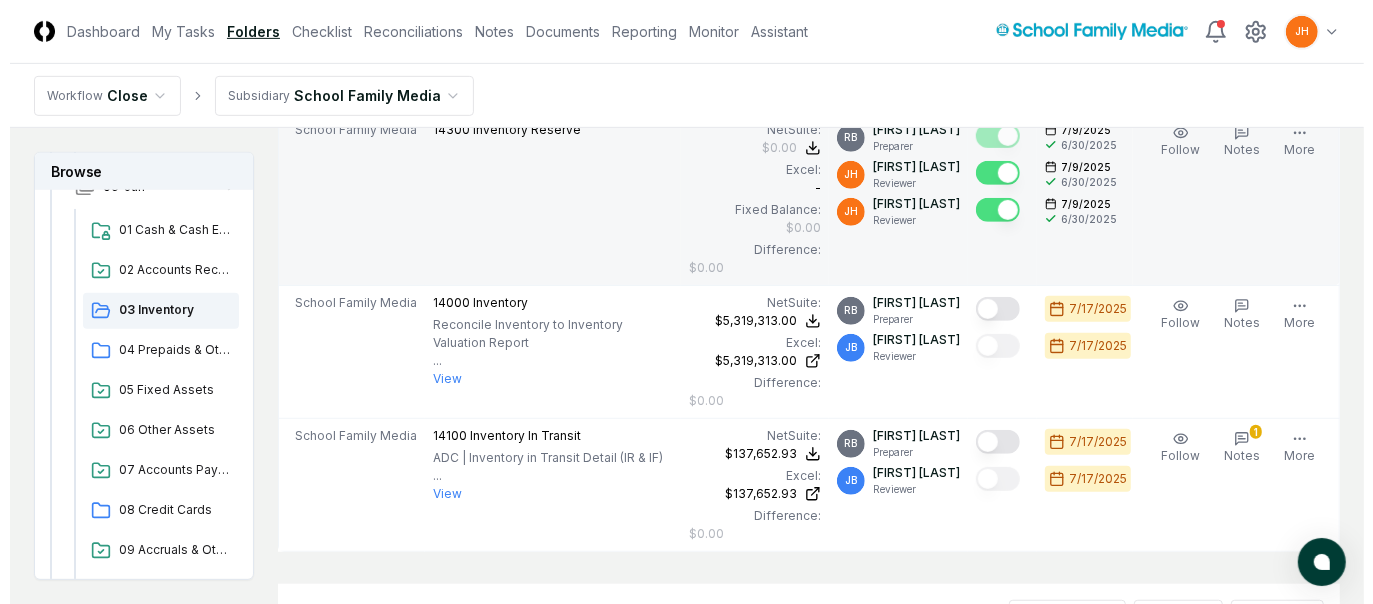 scroll, scrollTop: 0, scrollLeft: 0, axis: both 